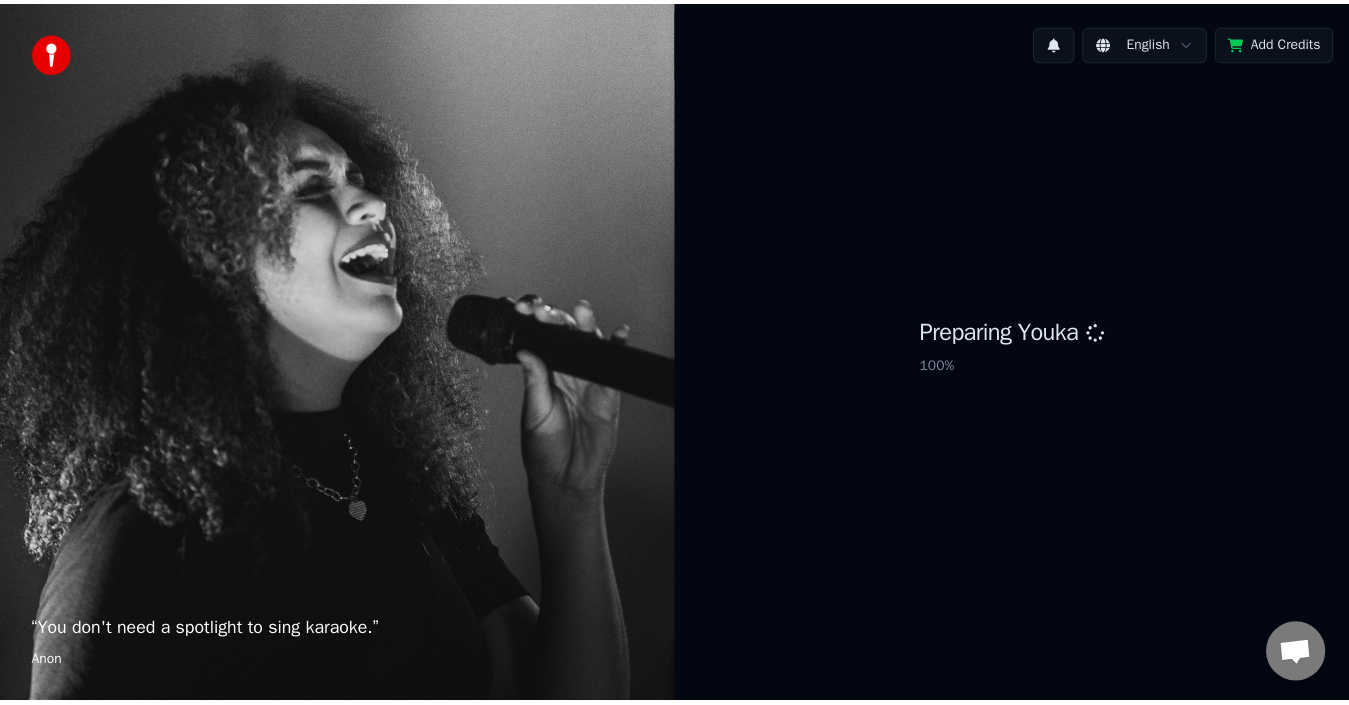 scroll, scrollTop: 0, scrollLeft: 0, axis: both 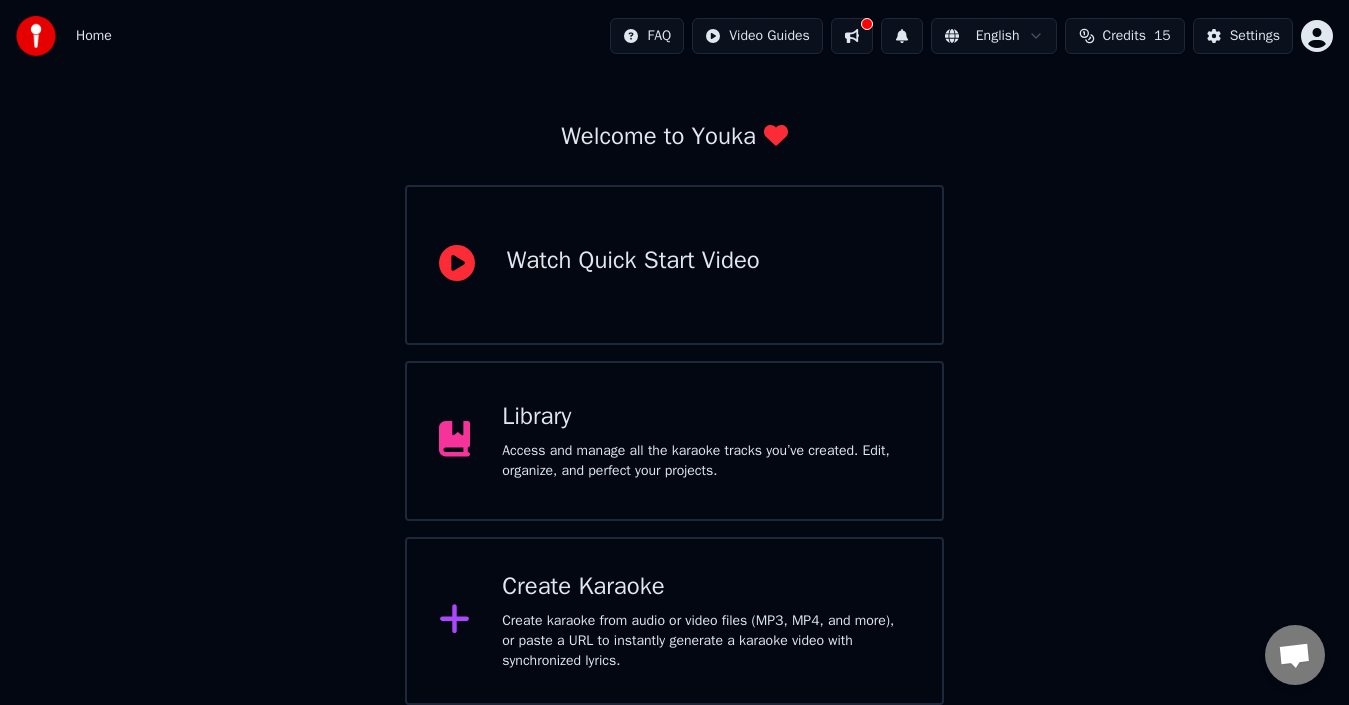 click on "Create karaoke from audio or video files (MP3, MP4, and more), or paste a URL to instantly generate a karaoke video with synchronized lyrics." at bounding box center (706, 641) 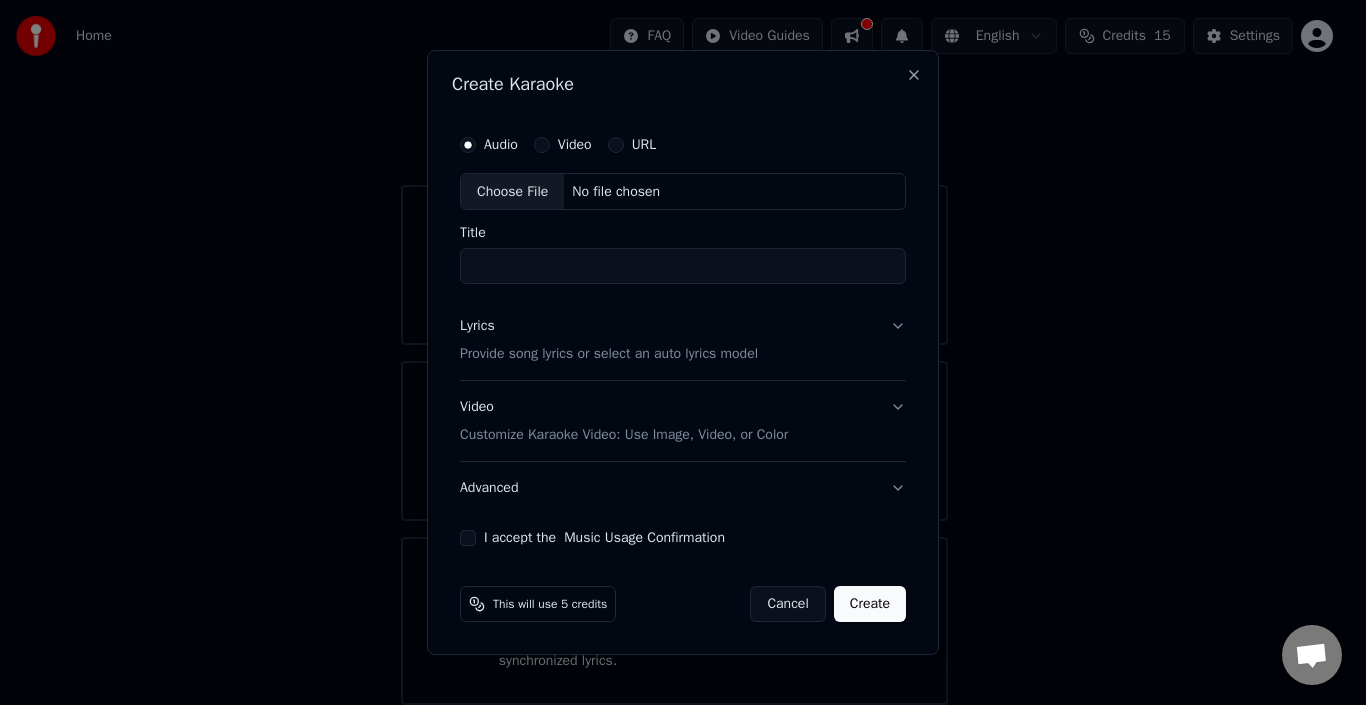 click on "Choose File" at bounding box center [512, 192] 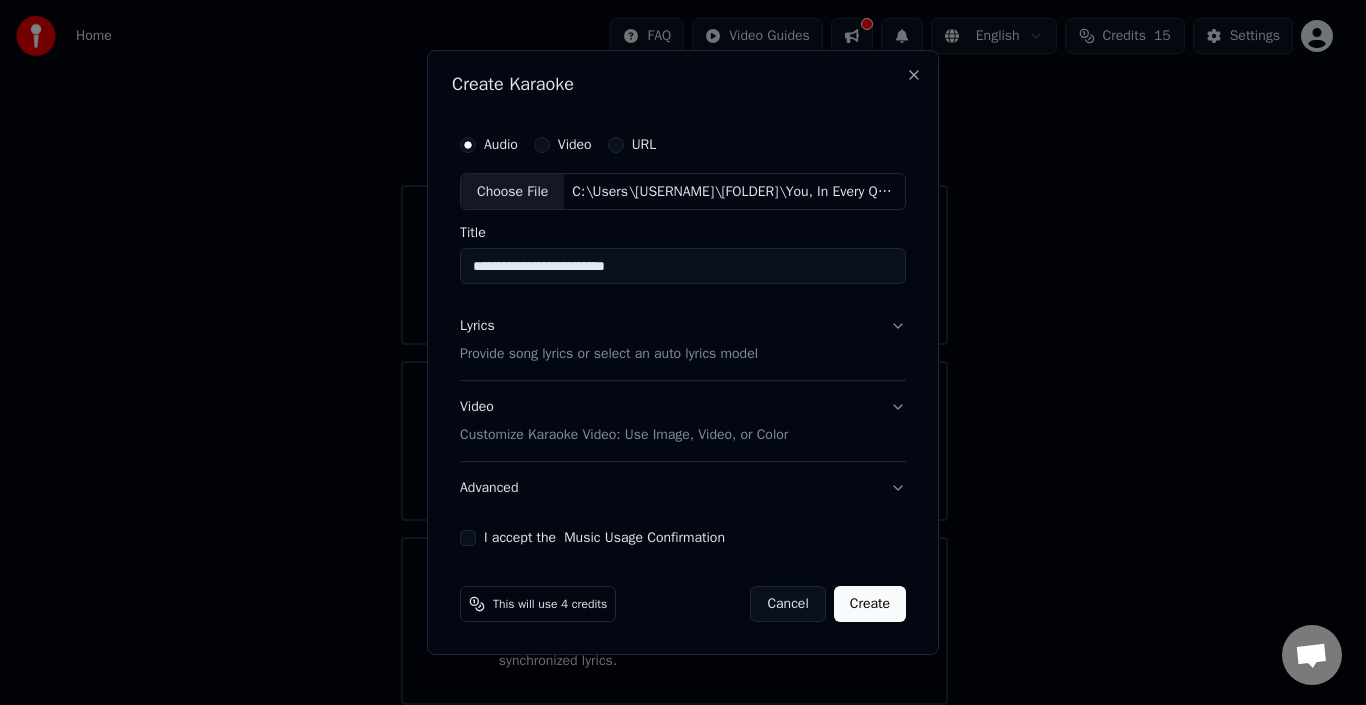 drag, startPoint x: 679, startPoint y: 259, endPoint x: 440, endPoint y: 222, distance: 241.84706 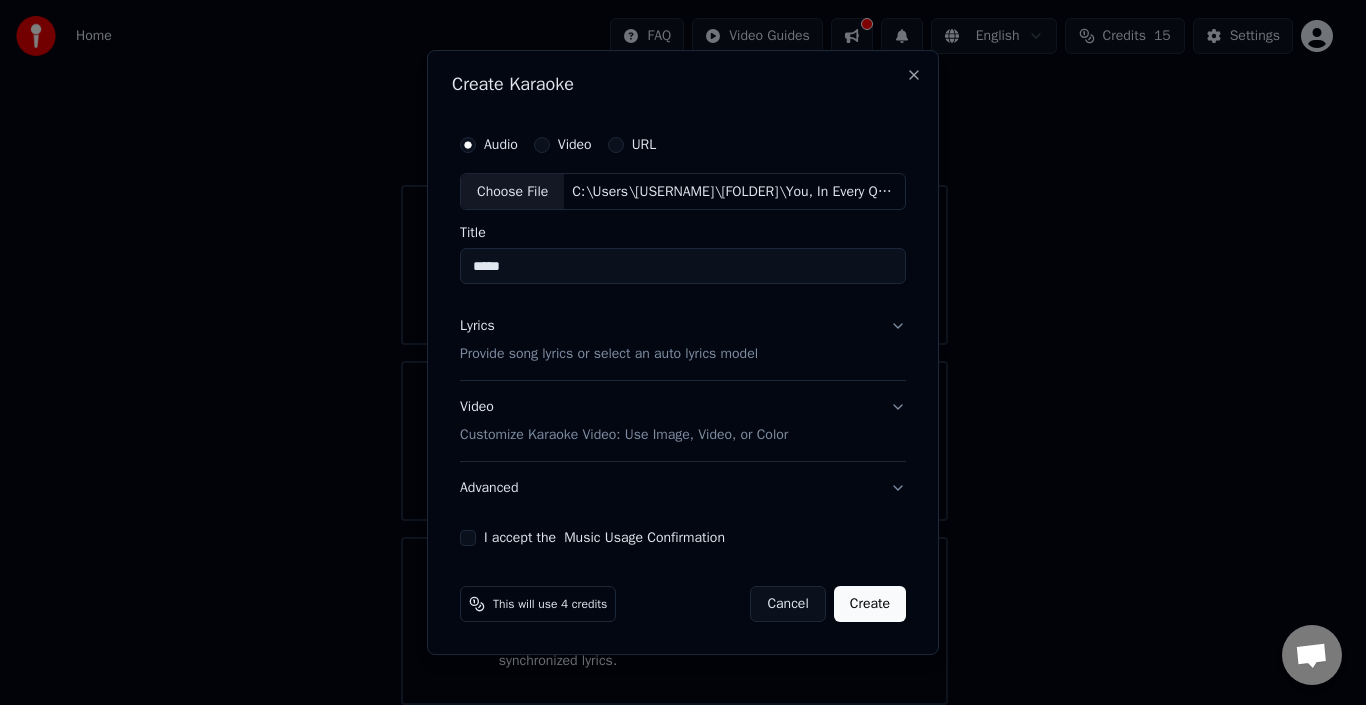 type on "*****" 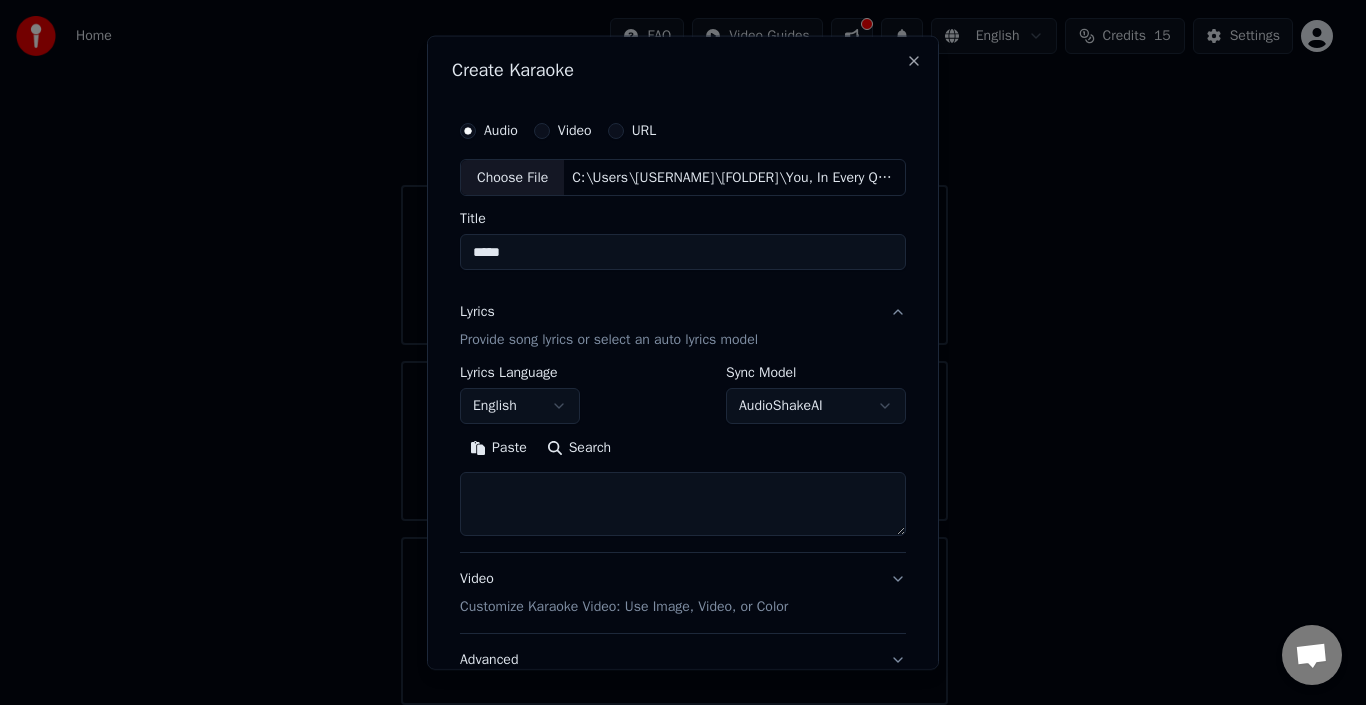 click on "English" at bounding box center (520, 406) 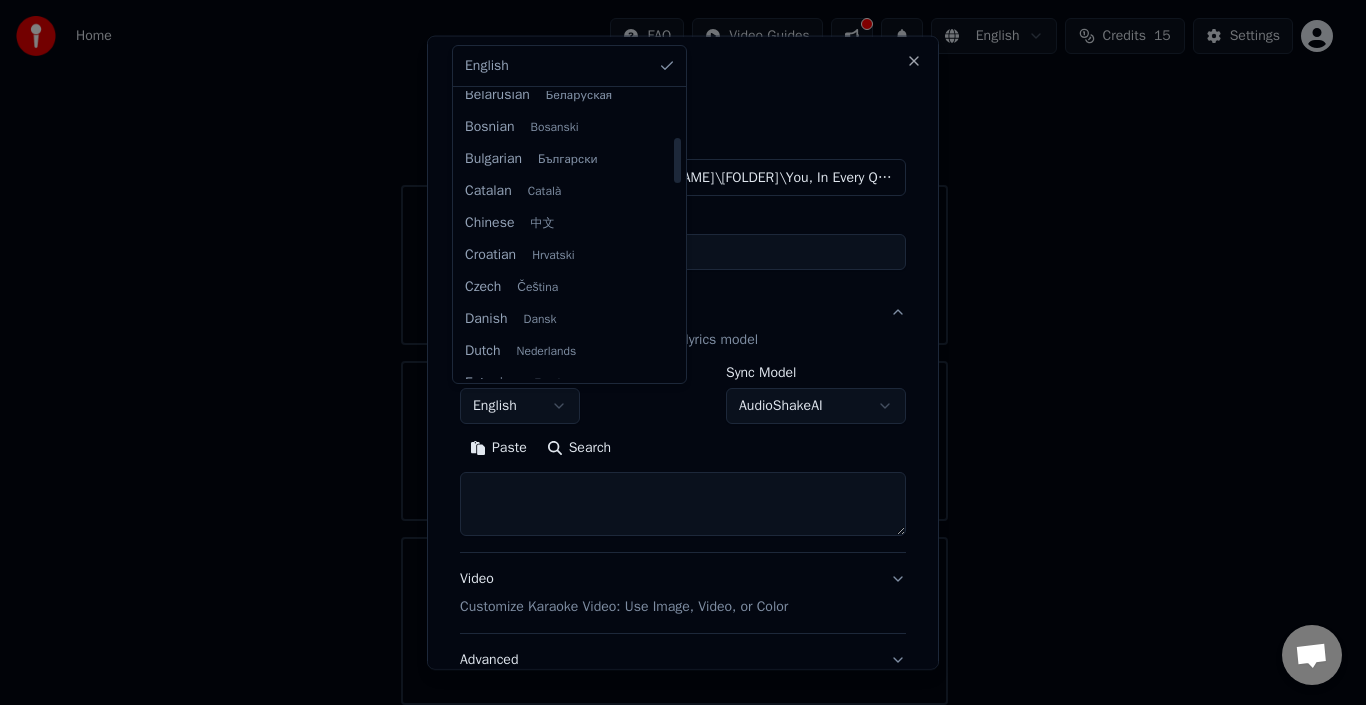 scroll, scrollTop: 300, scrollLeft: 0, axis: vertical 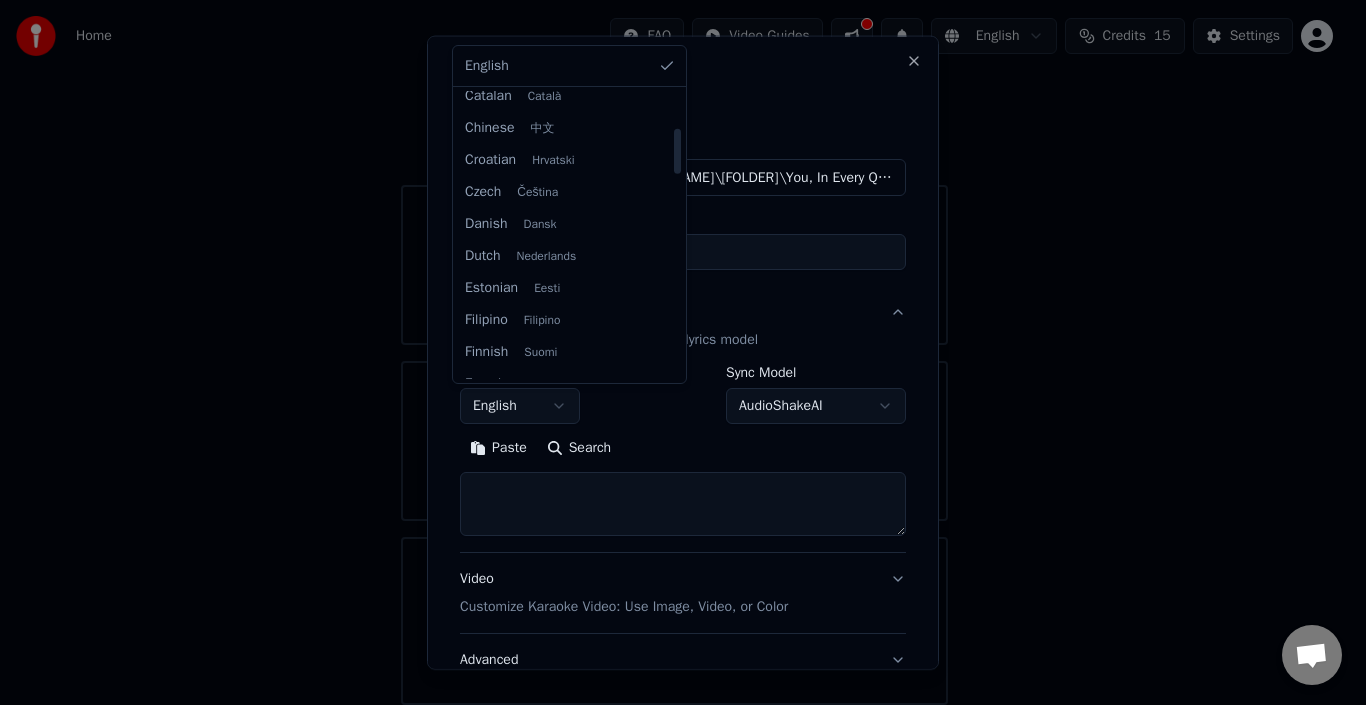select on "**" 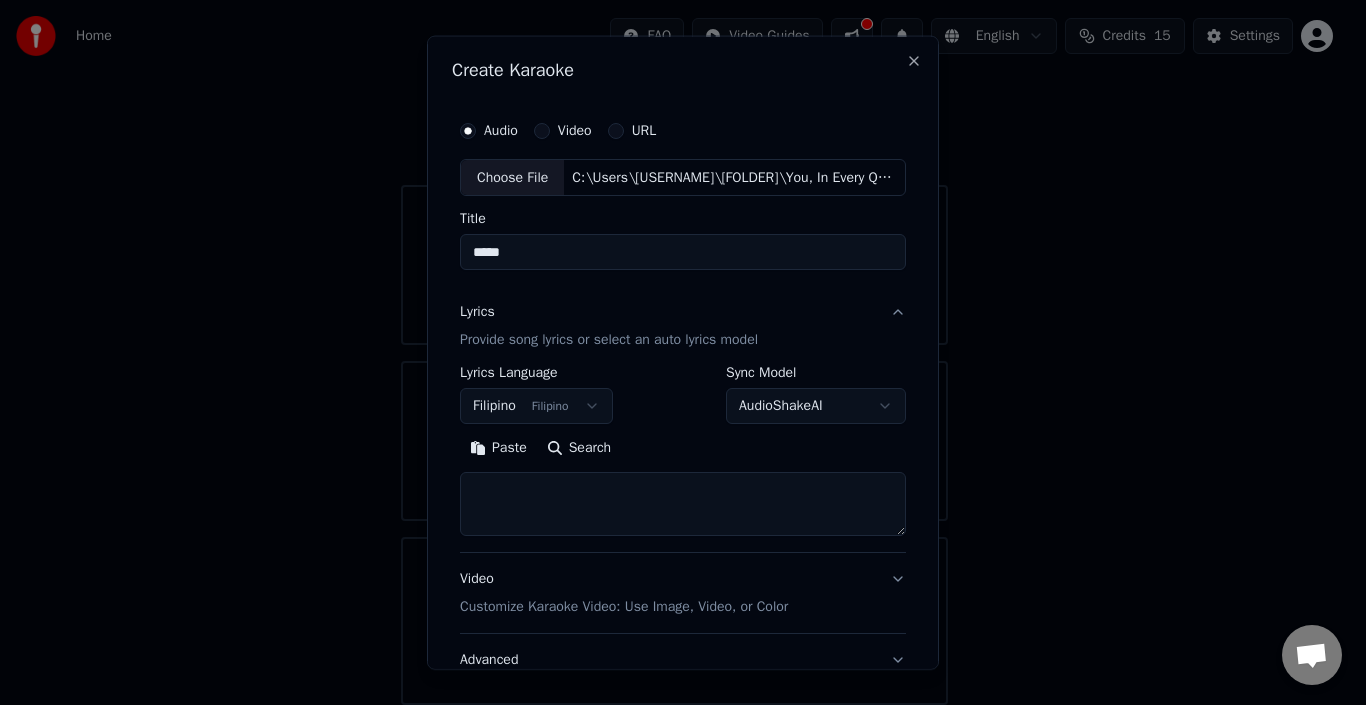 click on "Paste" at bounding box center [498, 448] 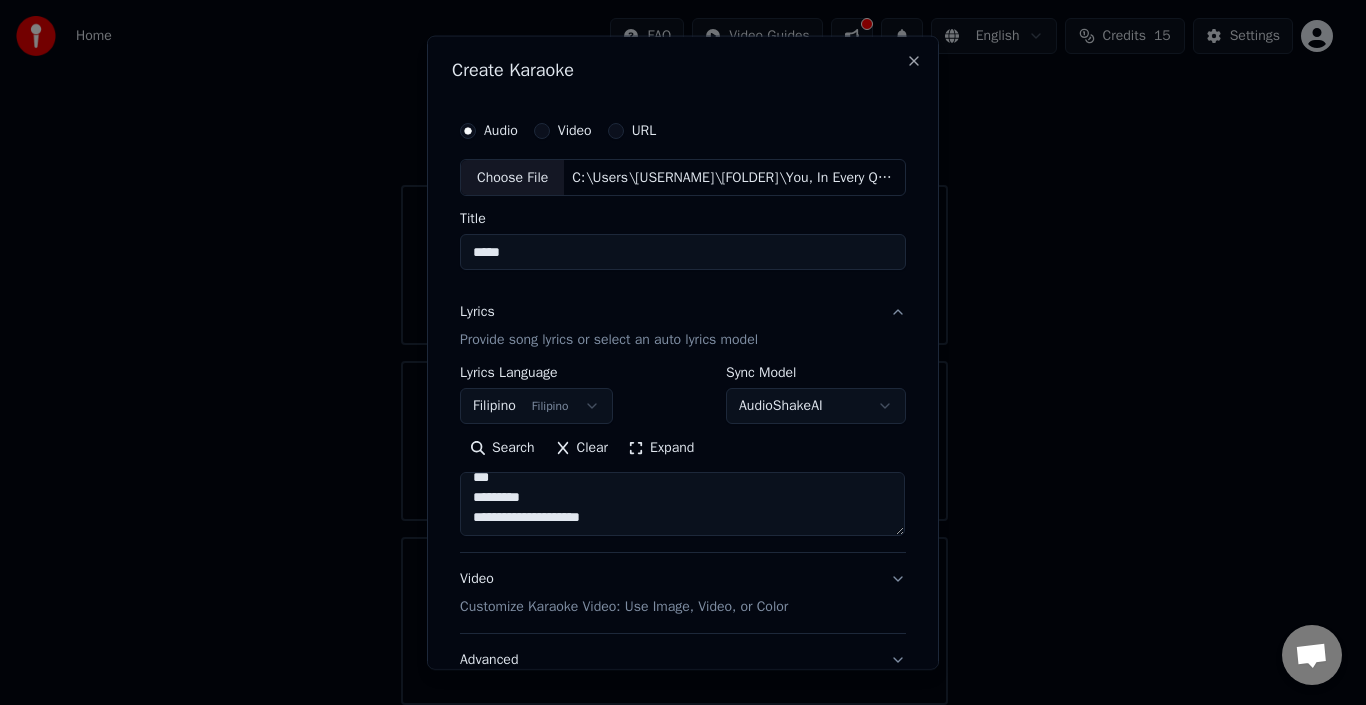 scroll, scrollTop: 1013, scrollLeft: 0, axis: vertical 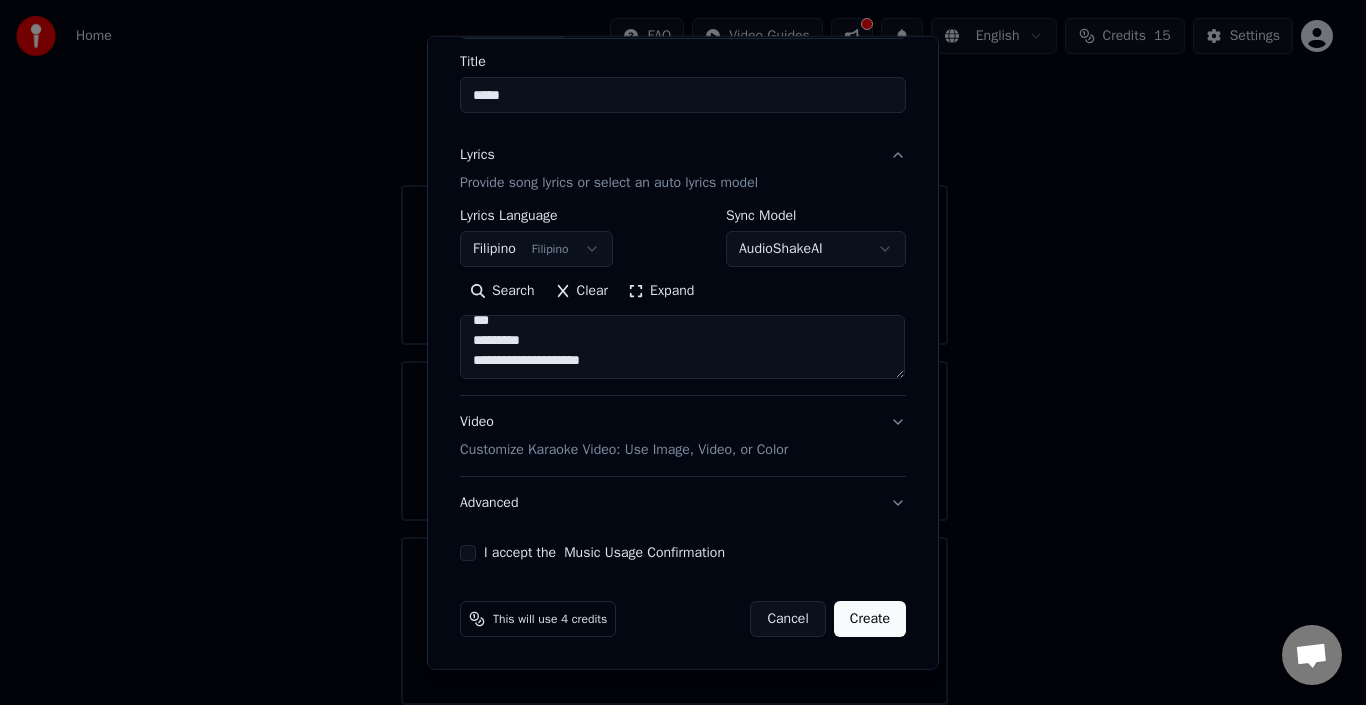 click on "I accept the   Music Usage Confirmation" at bounding box center (468, 553) 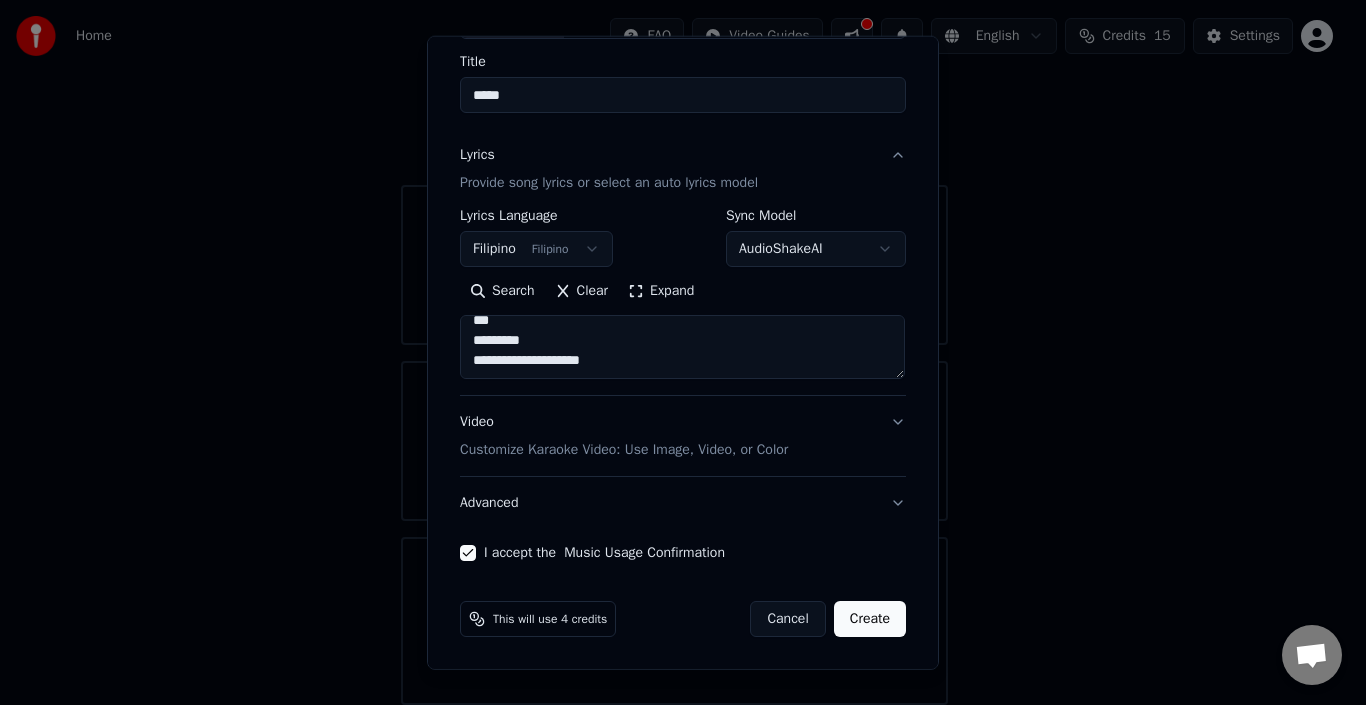 click on "Cancel" at bounding box center [787, 619] 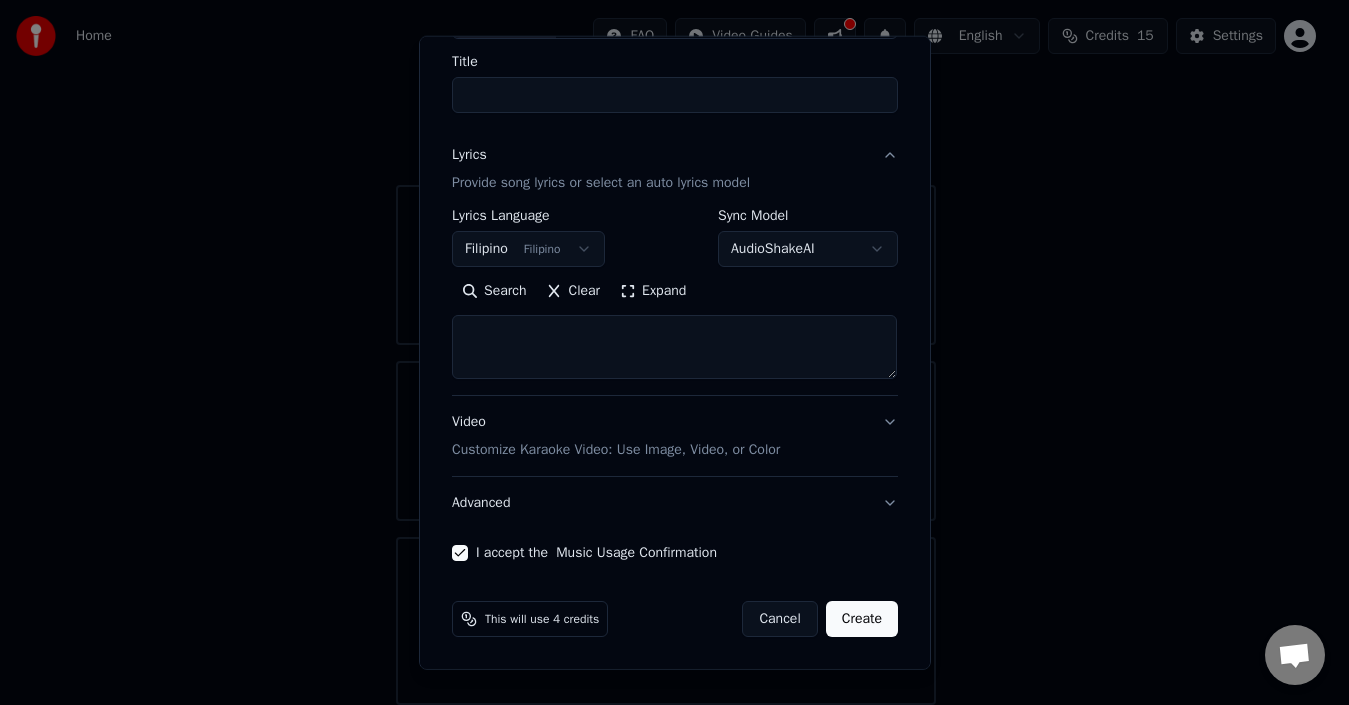 select 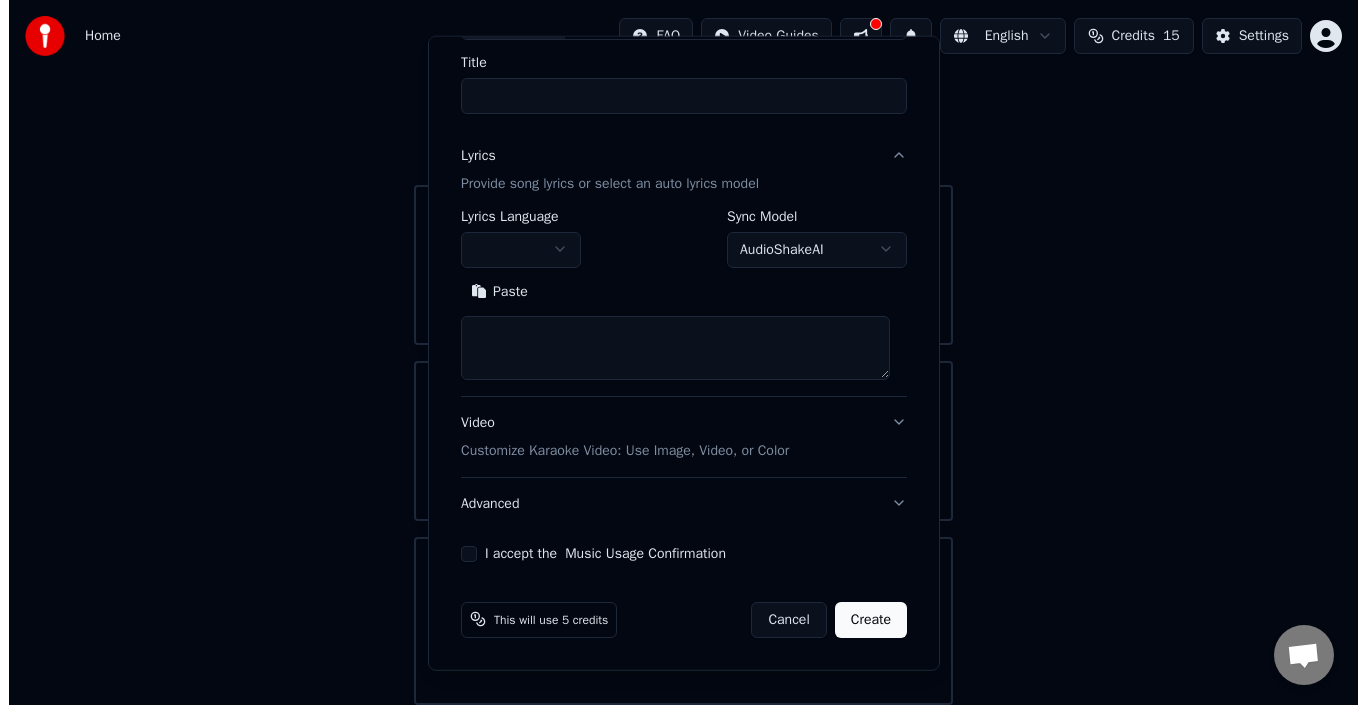 scroll, scrollTop: 0, scrollLeft: 0, axis: both 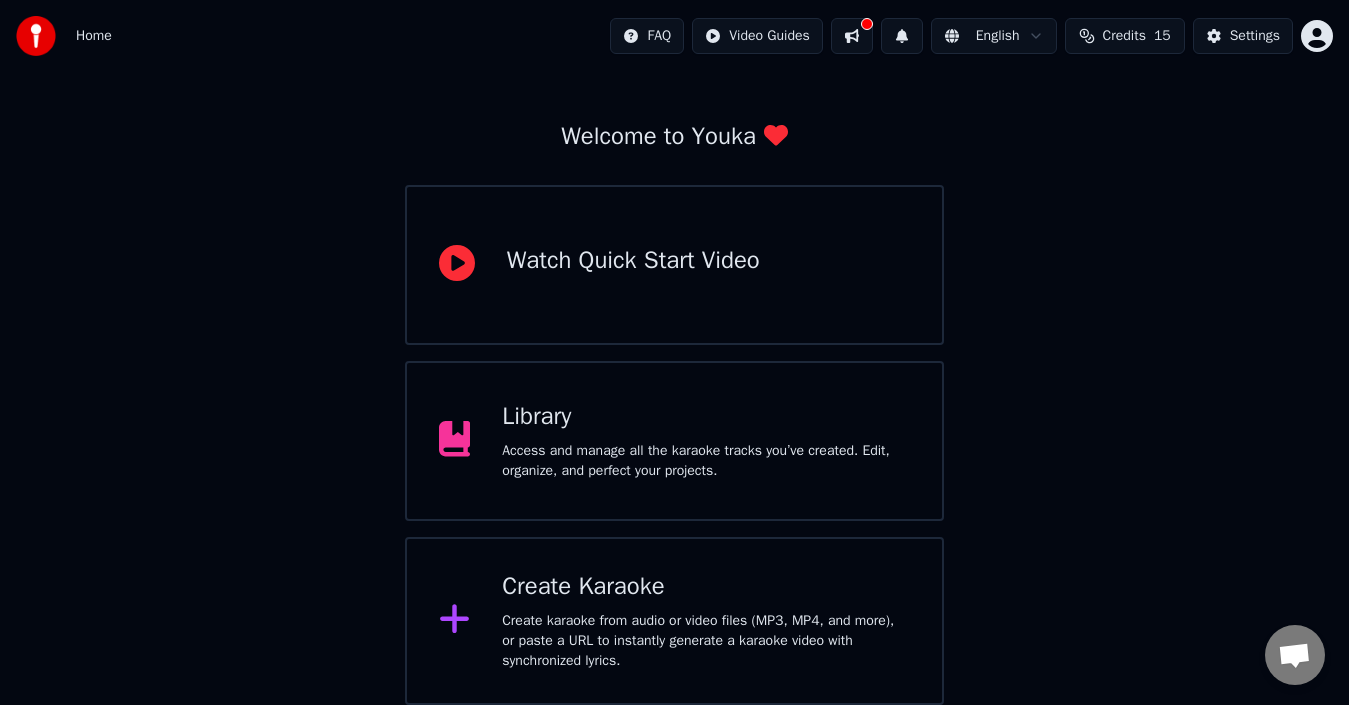 click on "Create karaoke from audio or video files (MP3, MP4, and more), or paste a URL to instantly generate a karaoke video with synchronized lyrics." at bounding box center (706, 641) 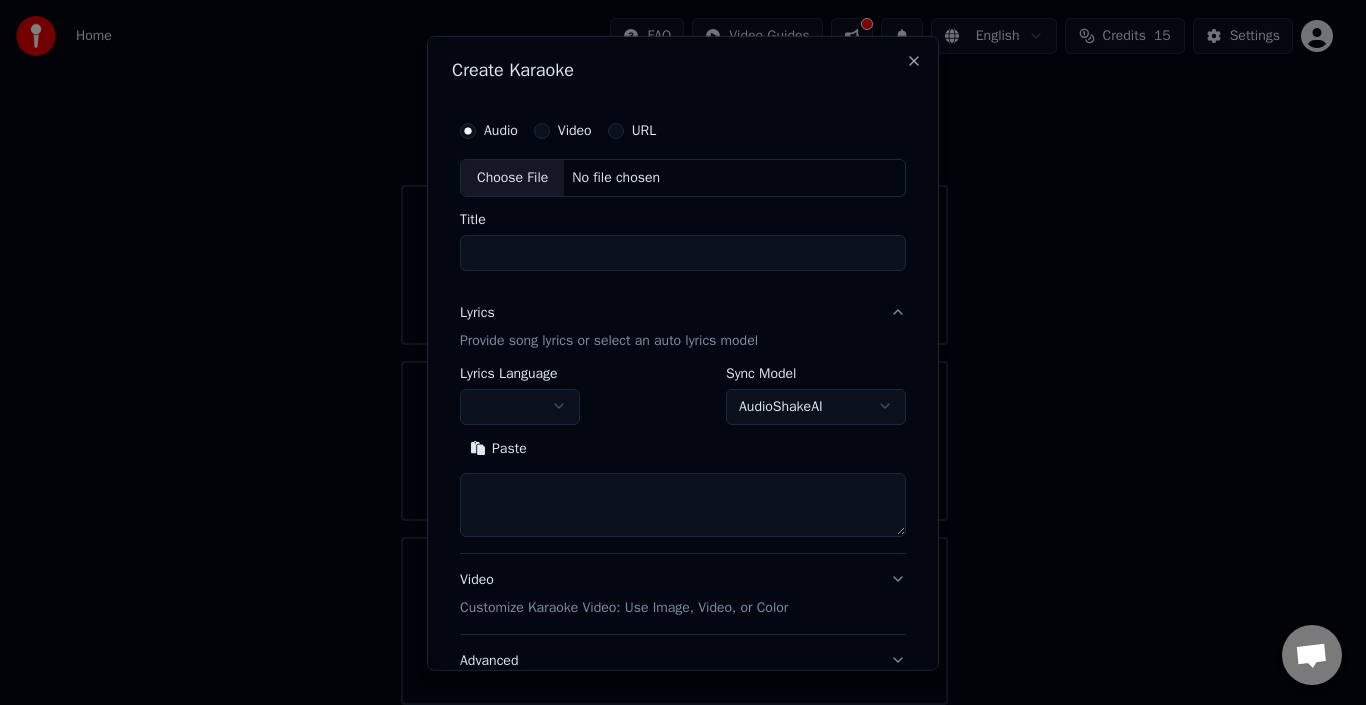 click on "Choose File" at bounding box center [512, 177] 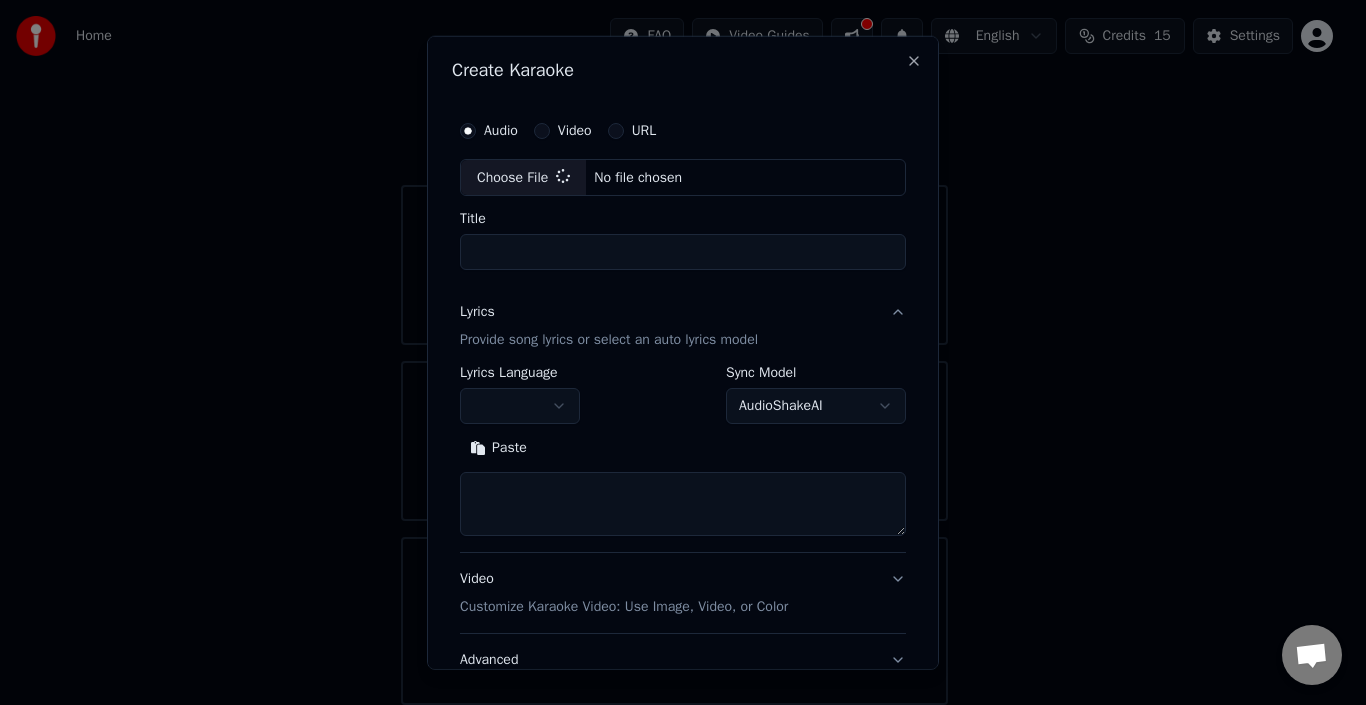 type on "**********" 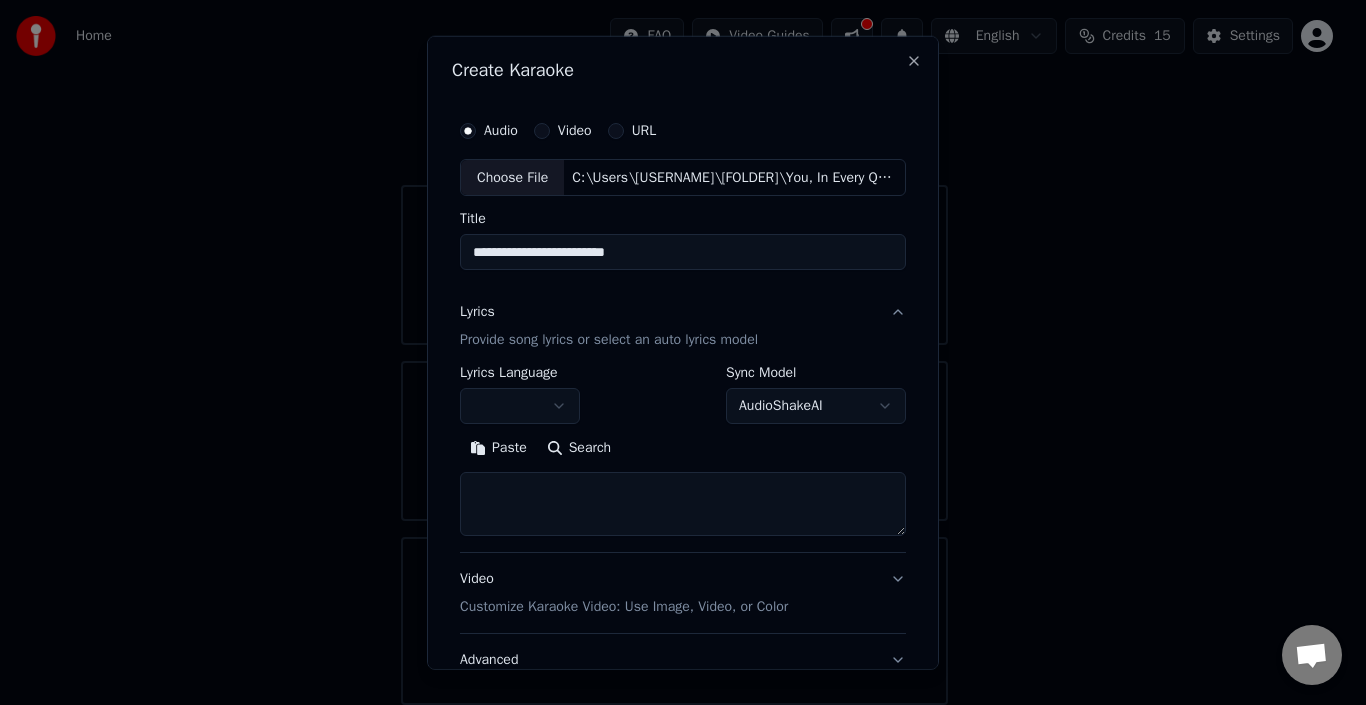 click on "Paste" at bounding box center (498, 448) 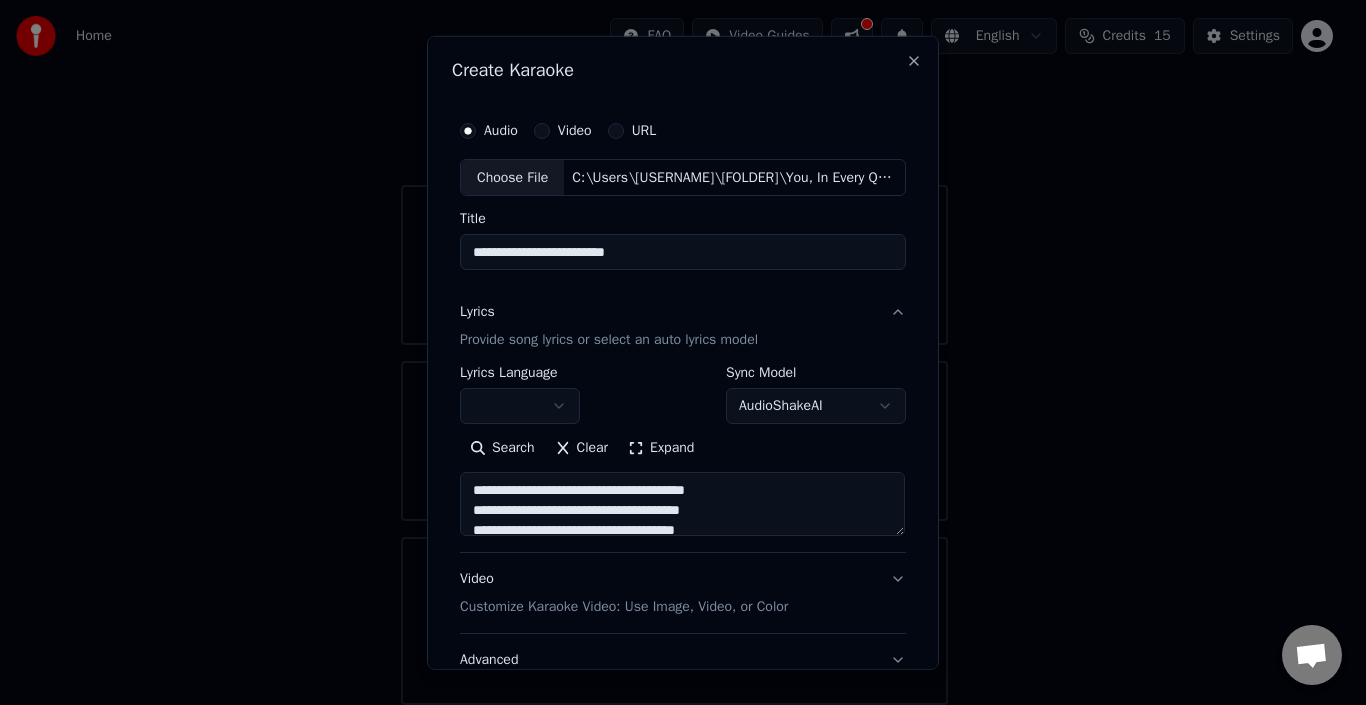drag, startPoint x: 687, startPoint y: 244, endPoint x: 431, endPoint y: 250, distance: 256.0703 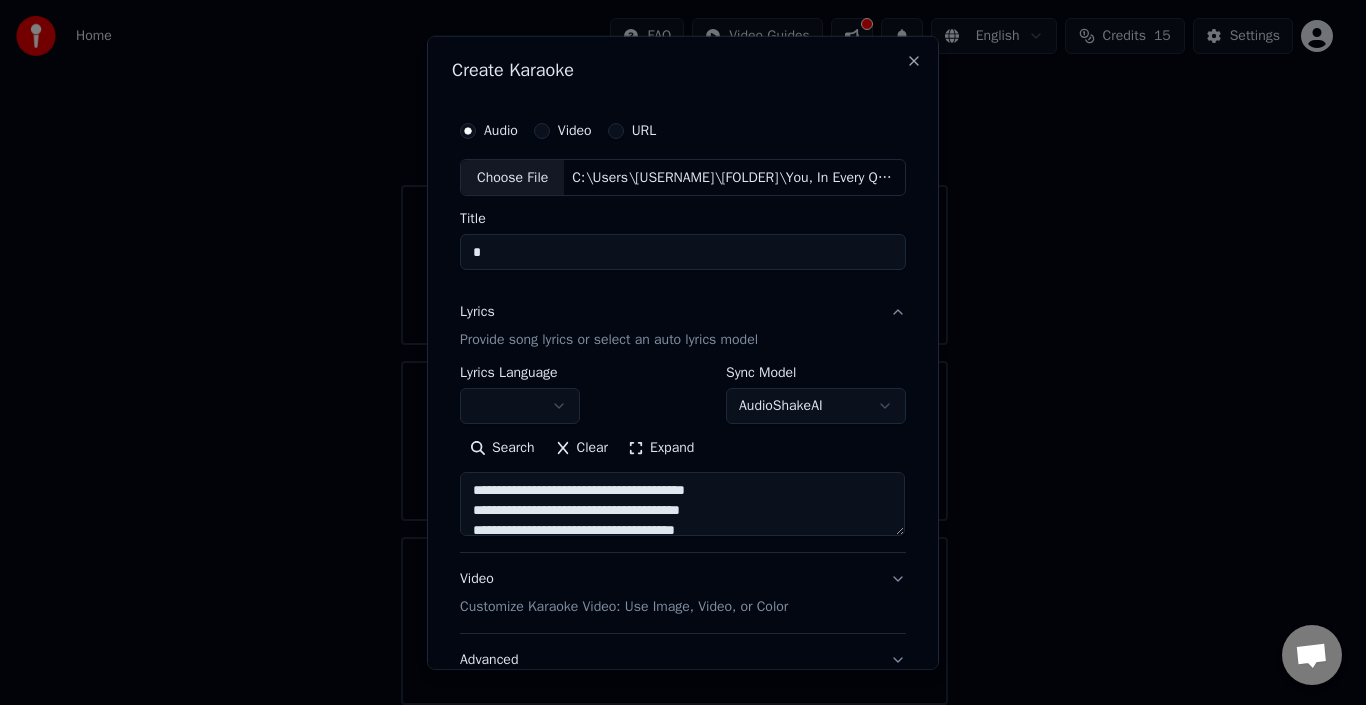 type on "**" 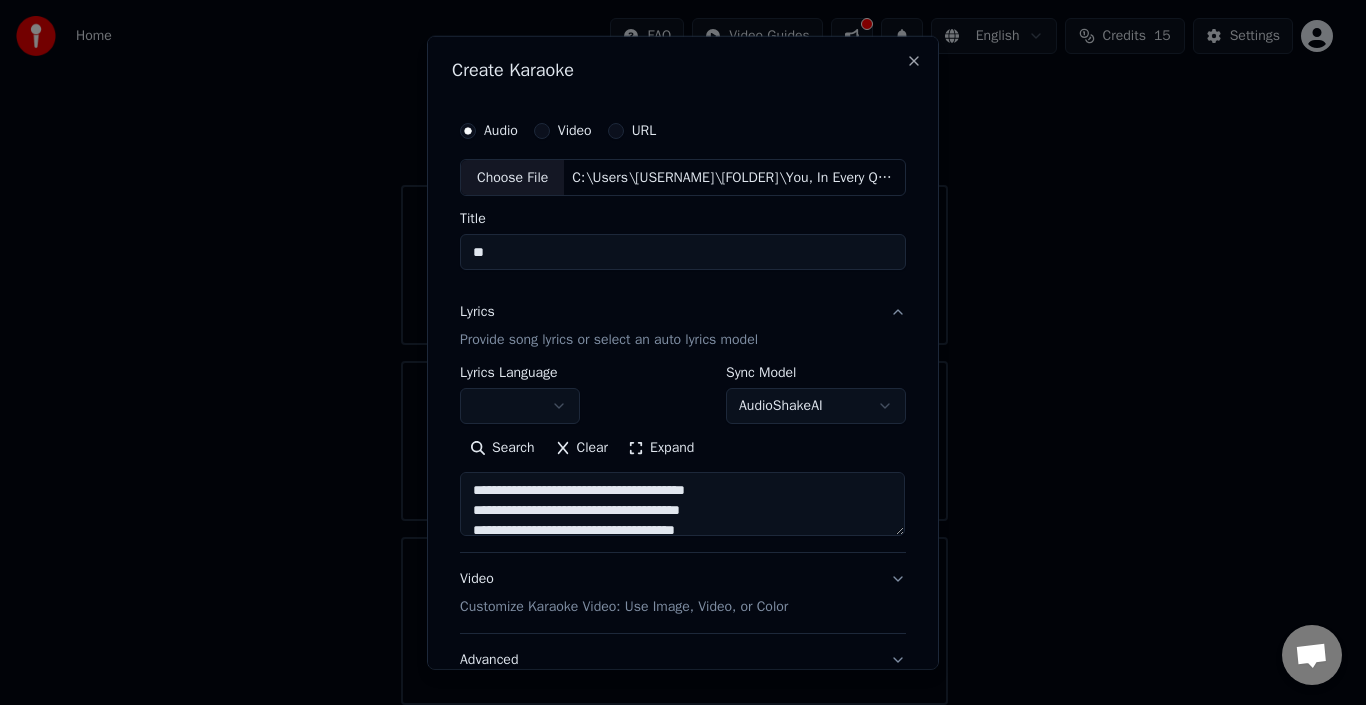 type on "***" 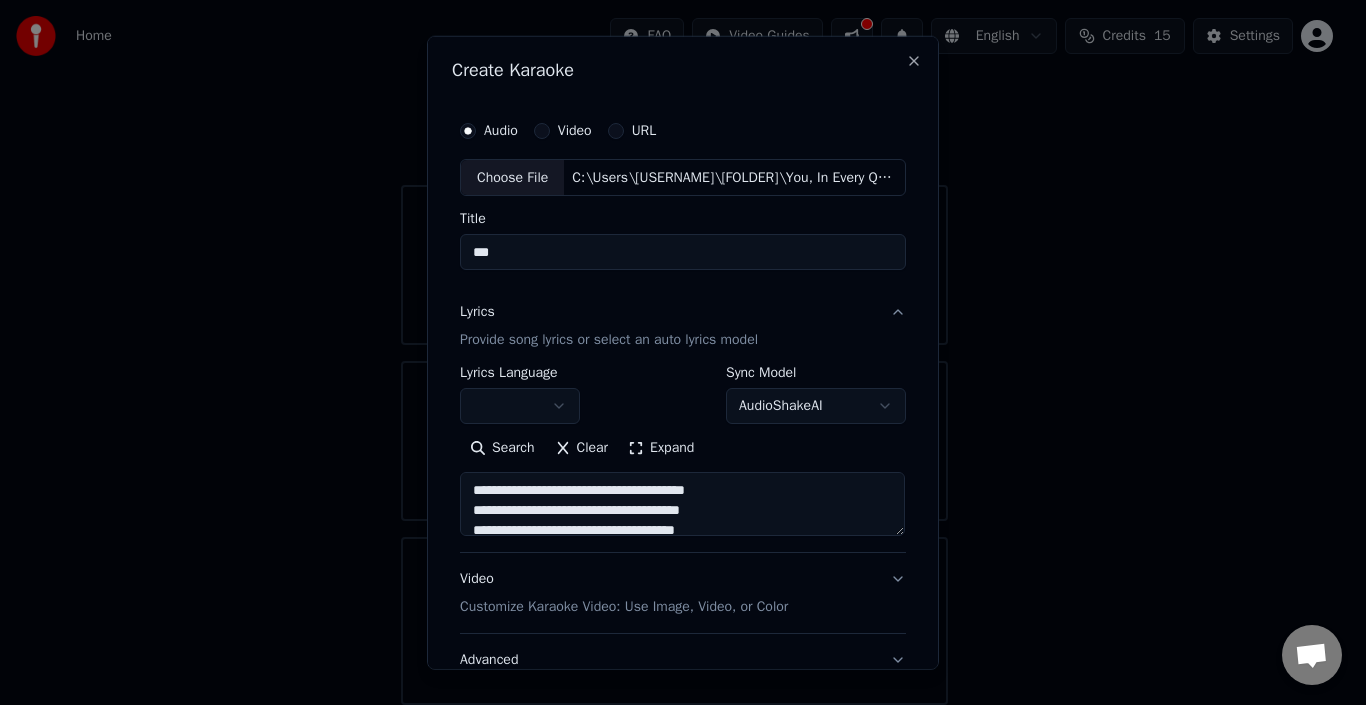 type on "****" 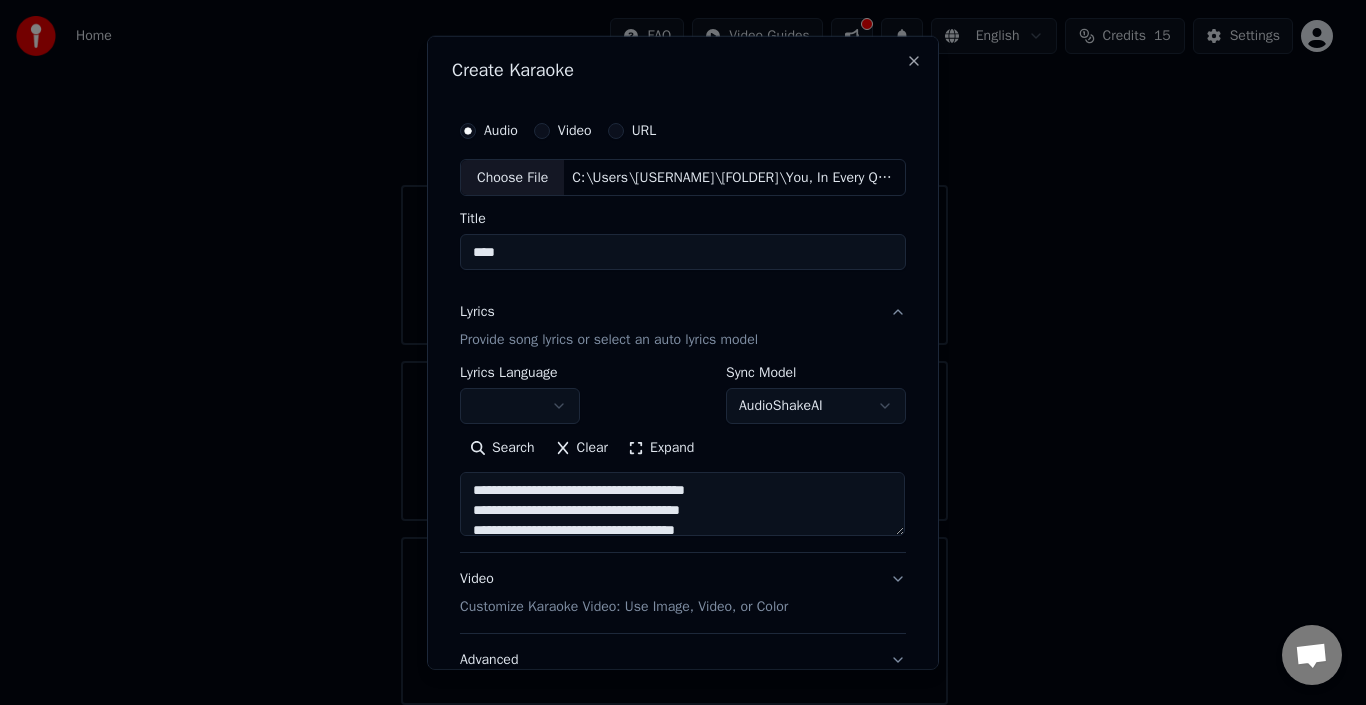 type on "*****" 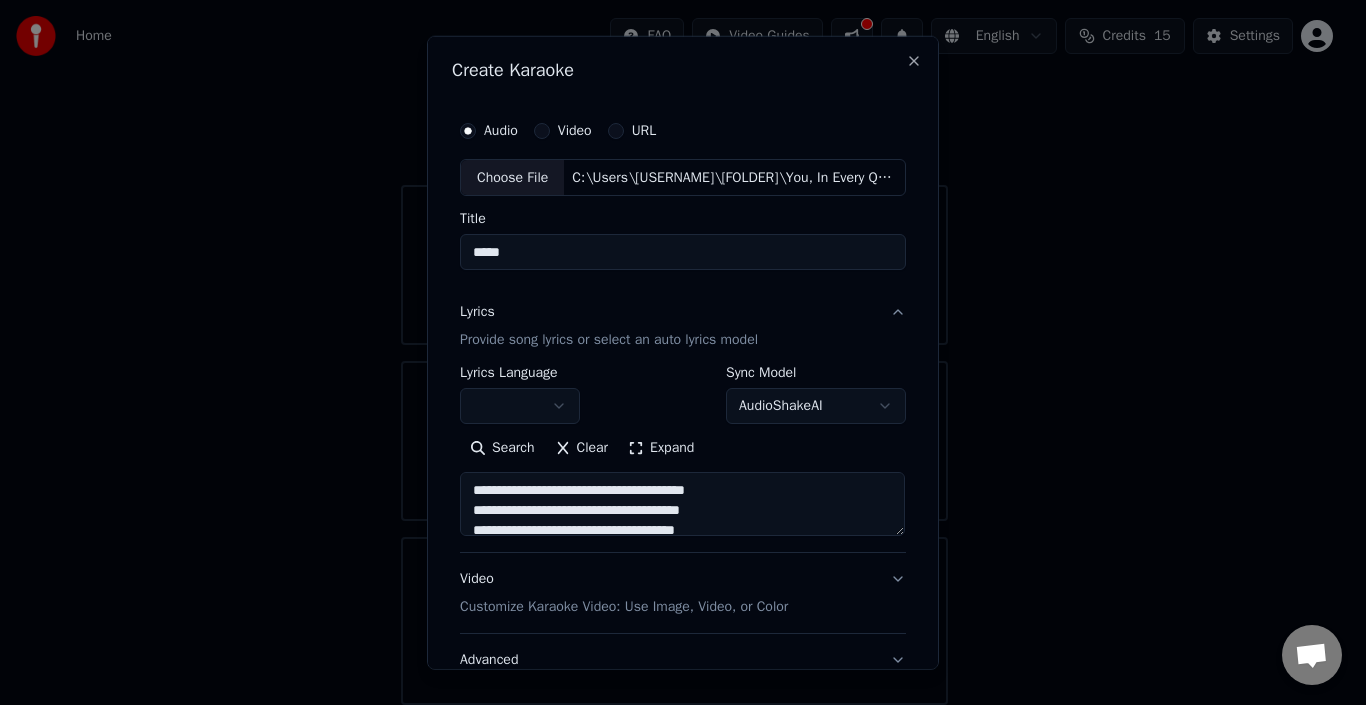 type on "*****" 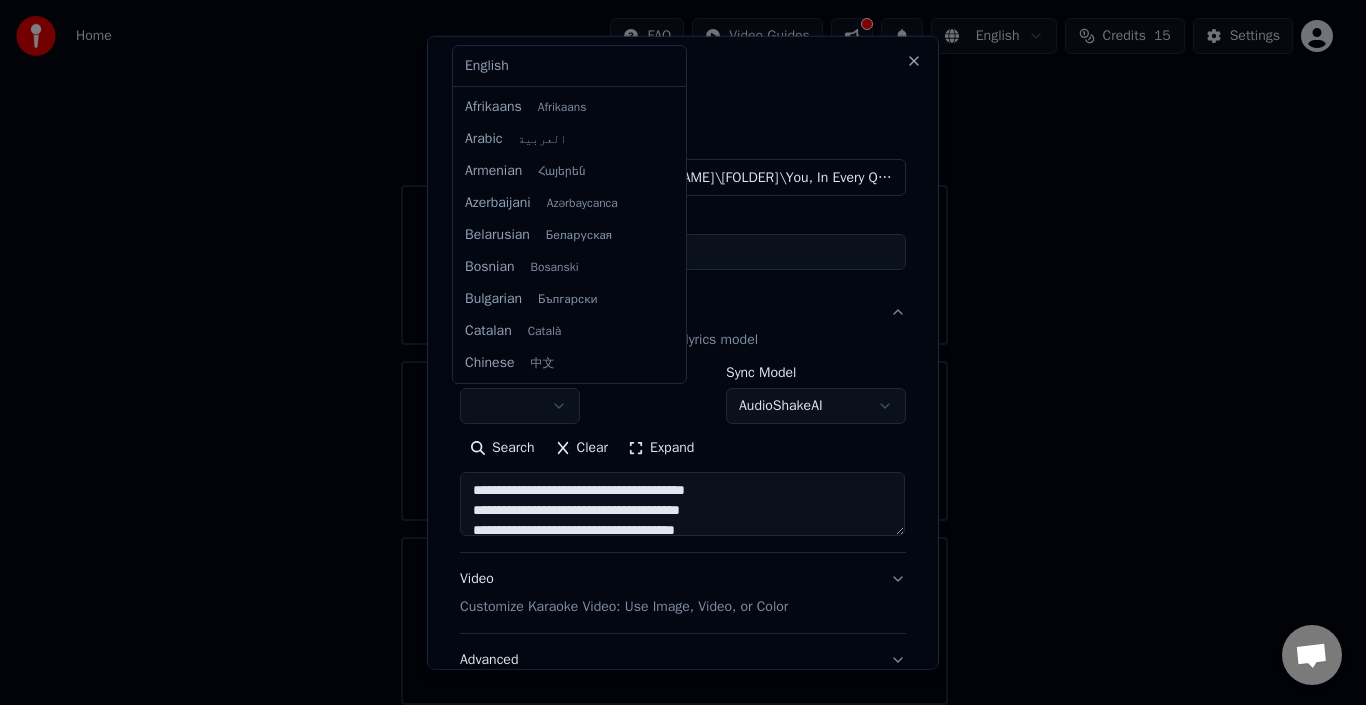 click on "**********" at bounding box center [674, 317] 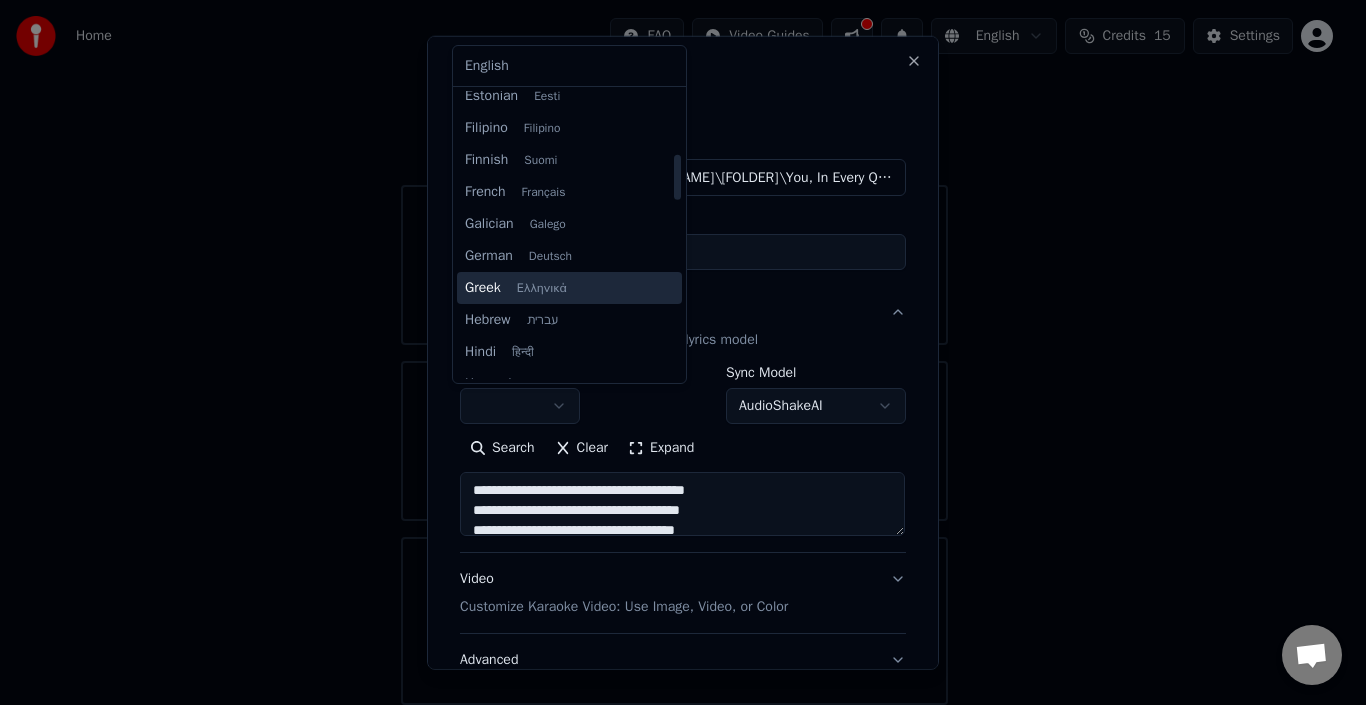 scroll, scrollTop: 400, scrollLeft: 0, axis: vertical 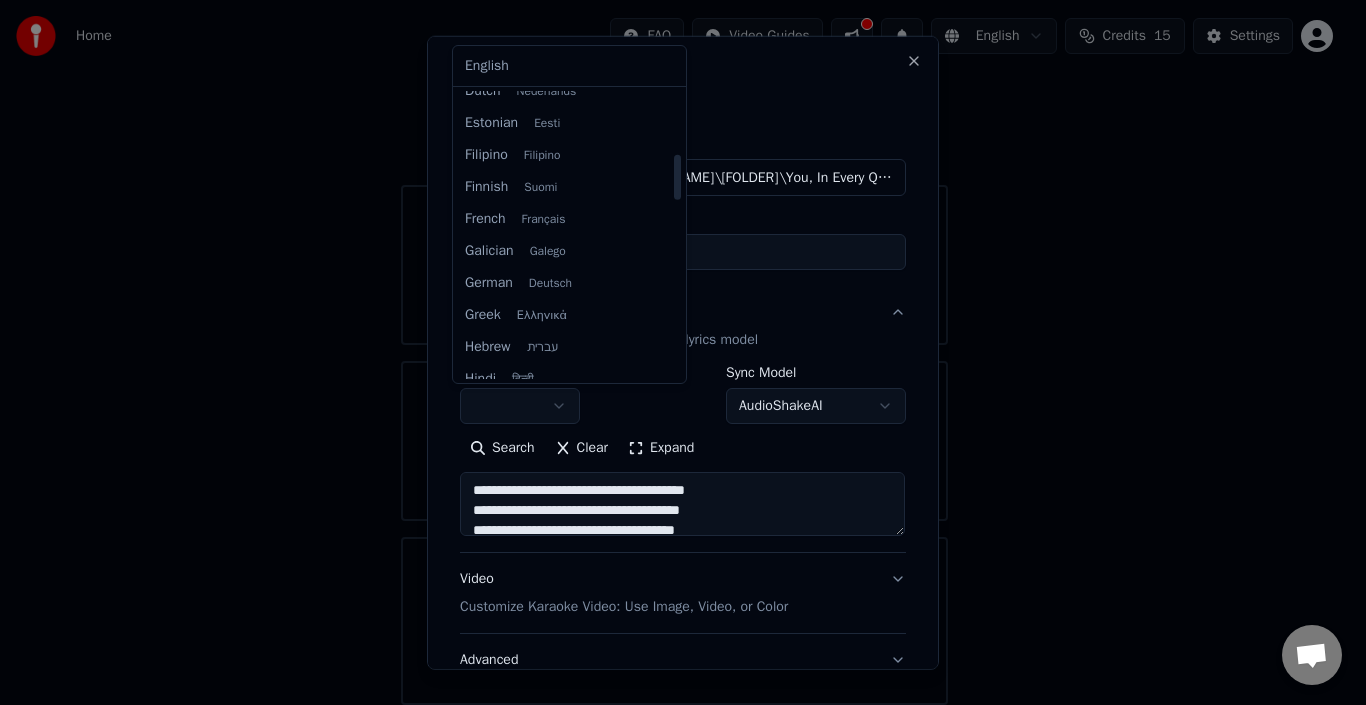 select on "**" 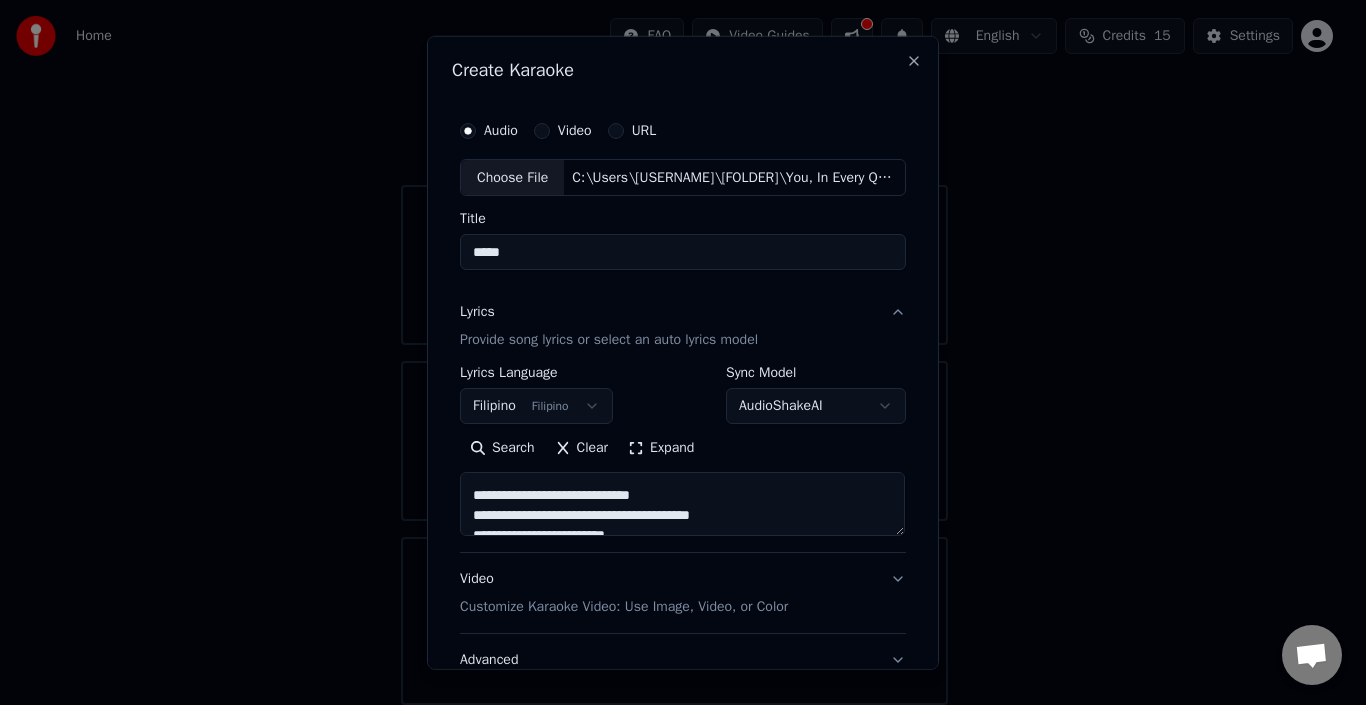 scroll, scrollTop: 800, scrollLeft: 0, axis: vertical 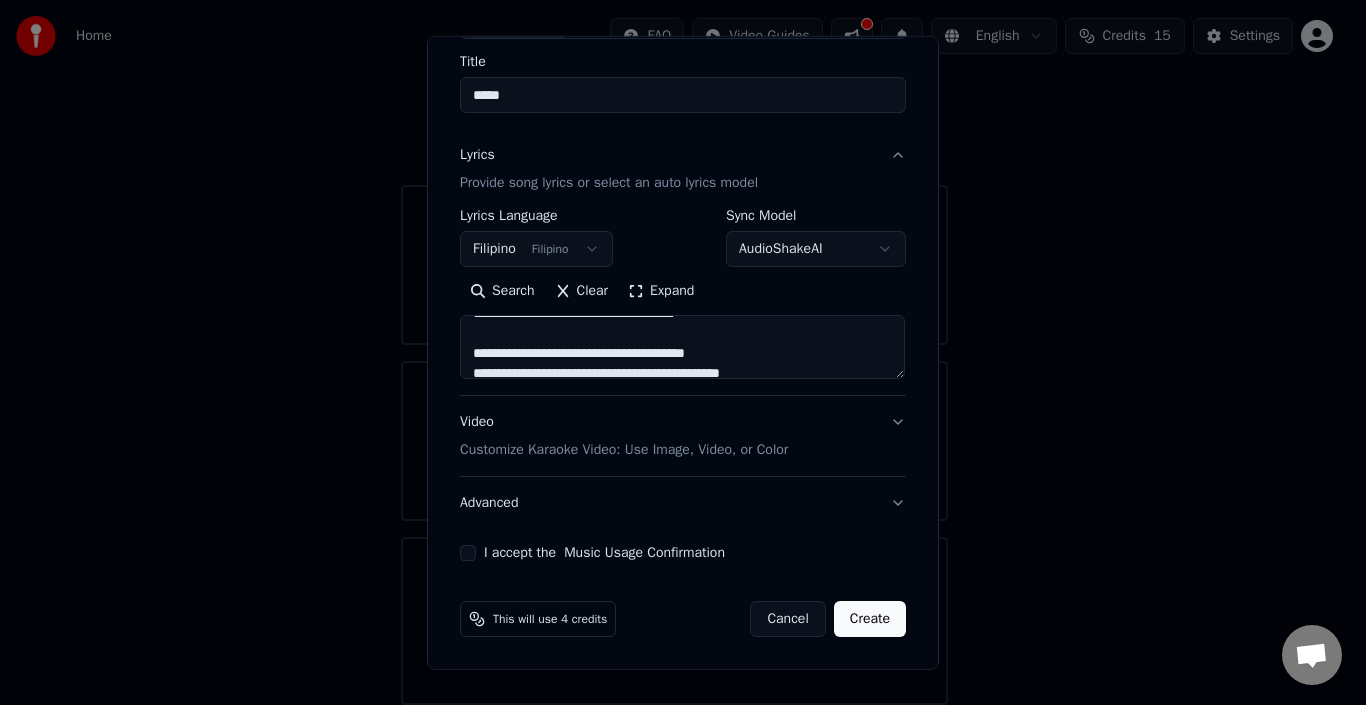 click on "Video Customize Karaoke Video: Use Image, Video, or Color" at bounding box center (683, 436) 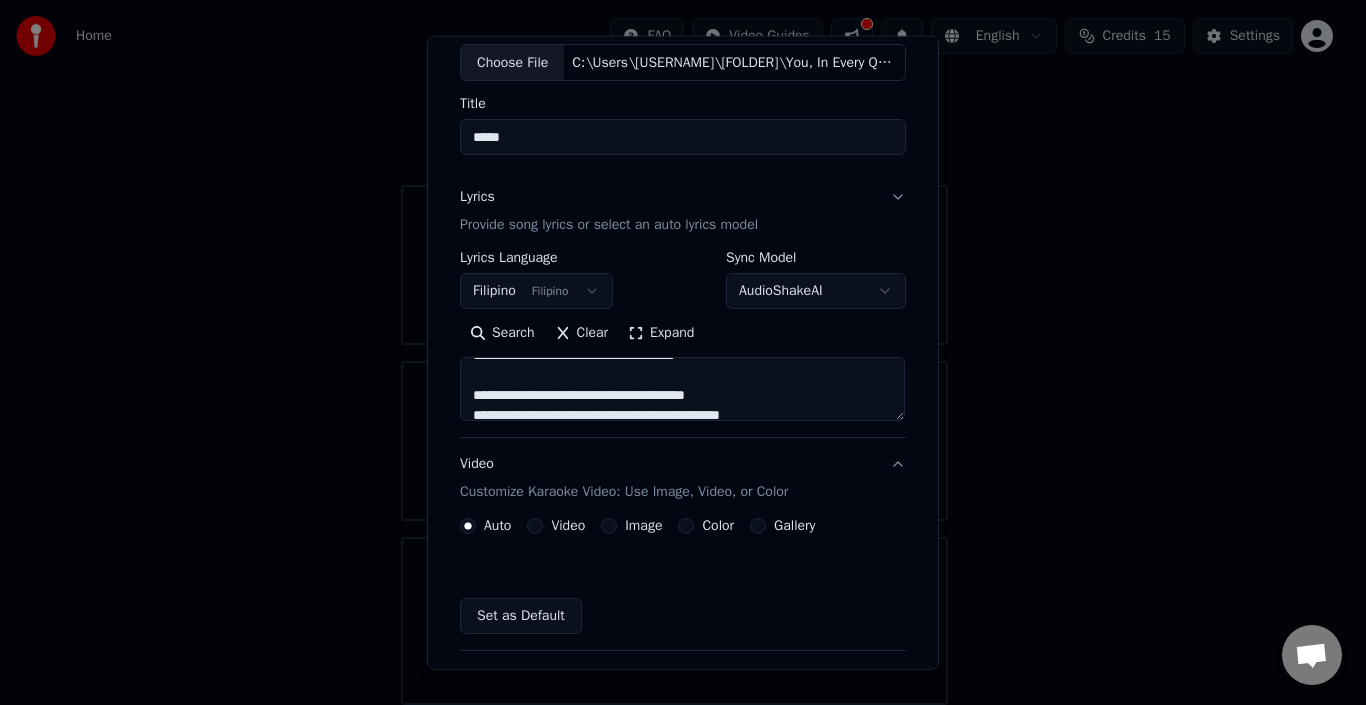 scroll, scrollTop: 103, scrollLeft: 0, axis: vertical 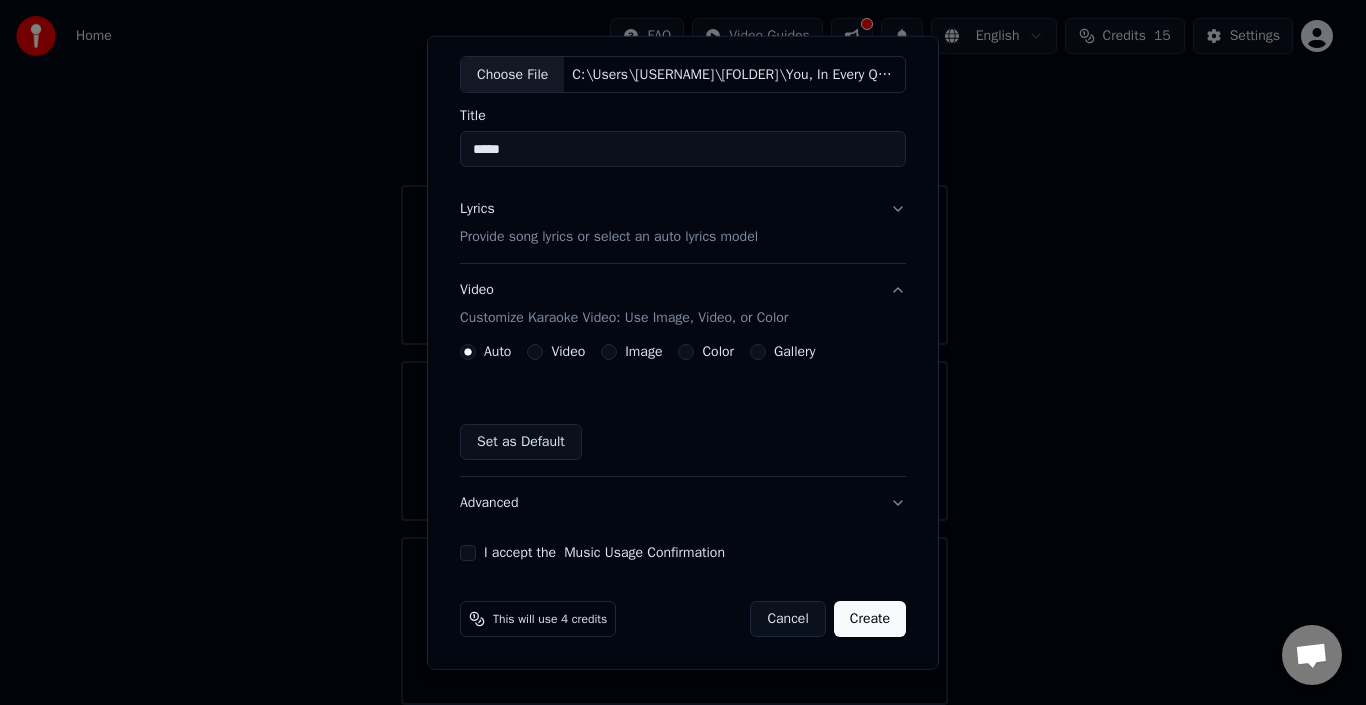 click on "Image" at bounding box center [631, 352] 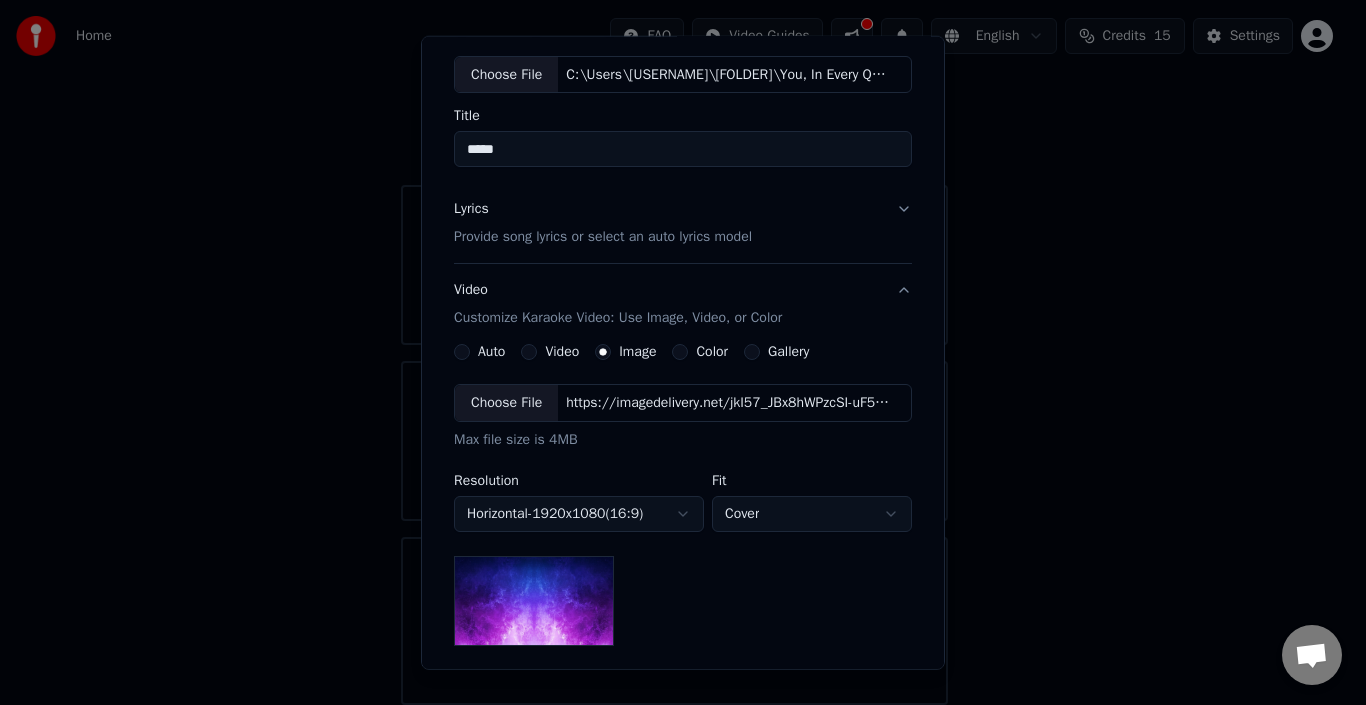 click on "Choose File" at bounding box center [506, 403] 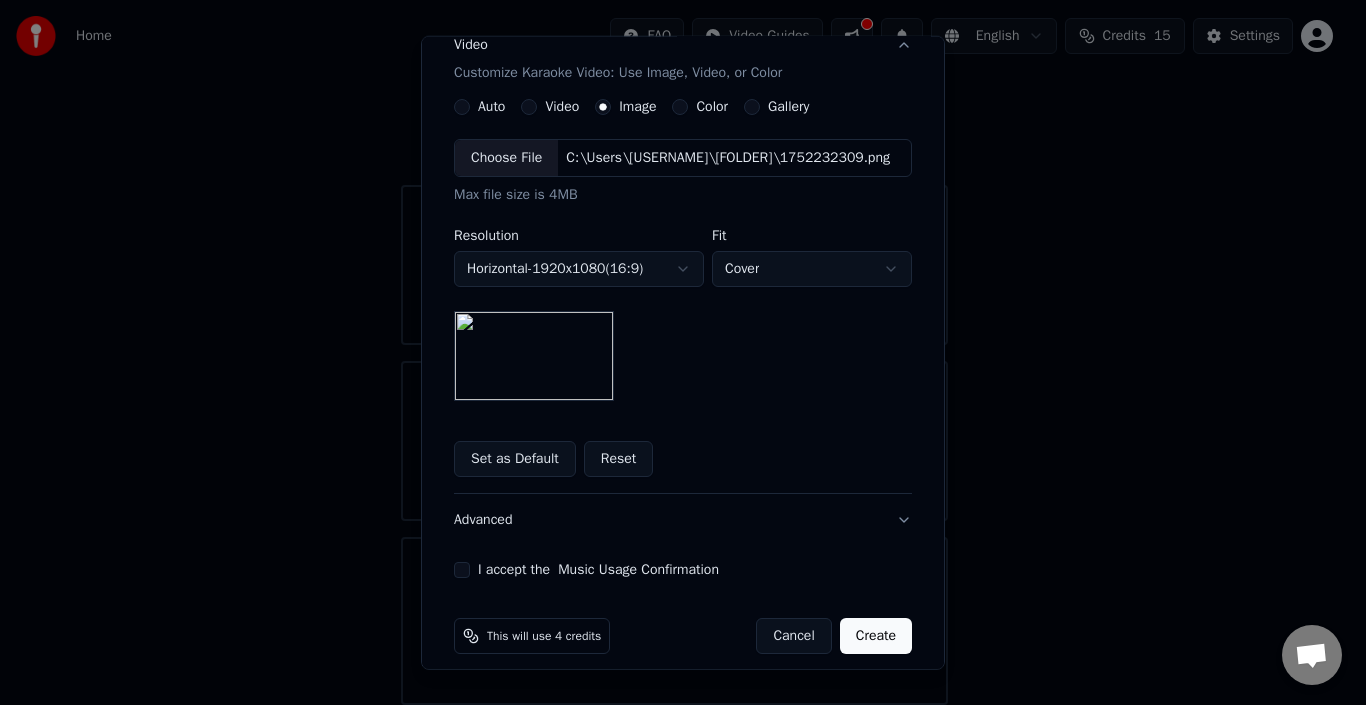 scroll, scrollTop: 365, scrollLeft: 0, axis: vertical 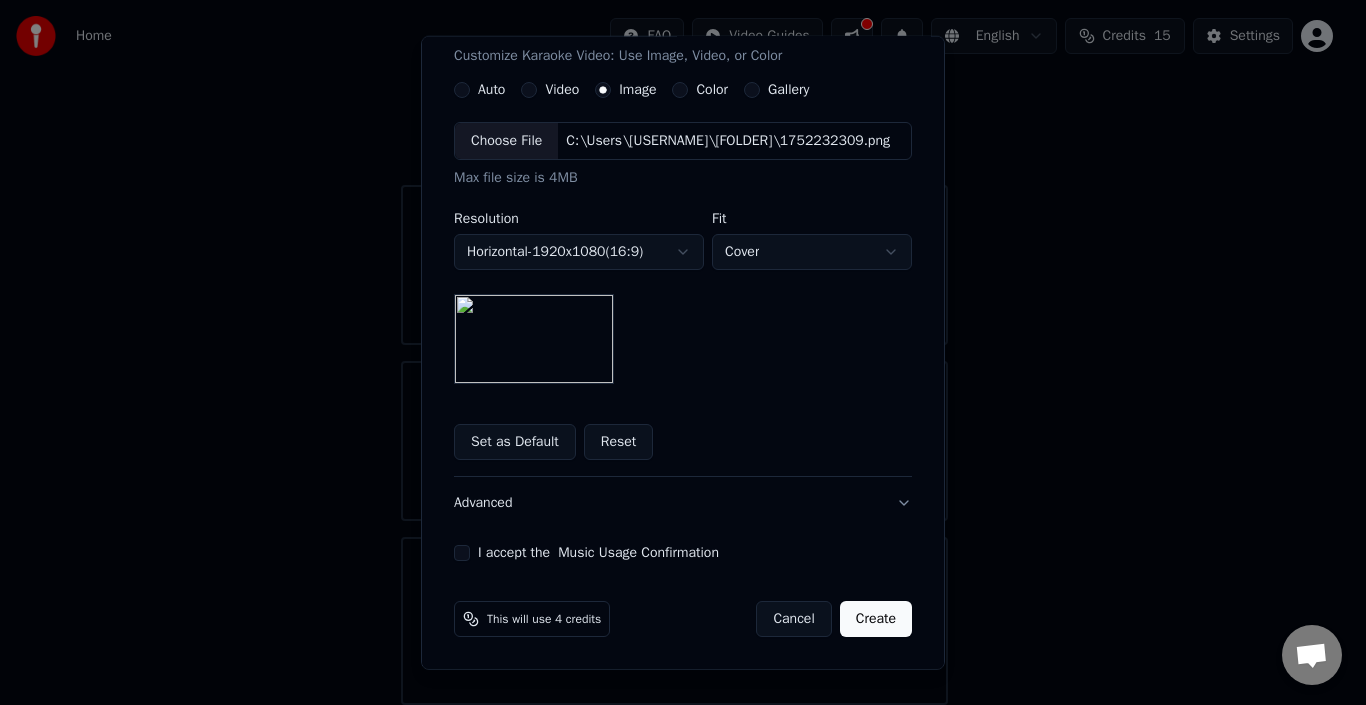 click on "I accept the   Music Usage Confirmation" at bounding box center (683, 553) 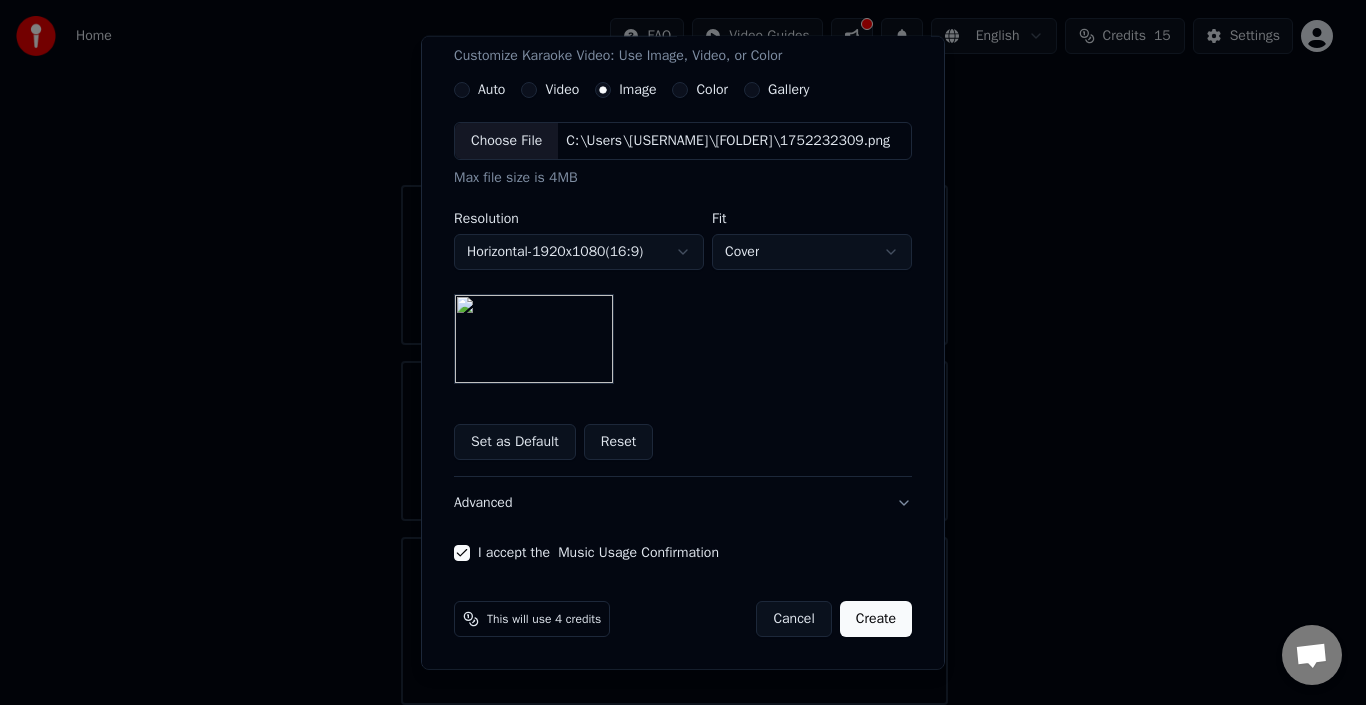 click on "Create" at bounding box center [876, 619] 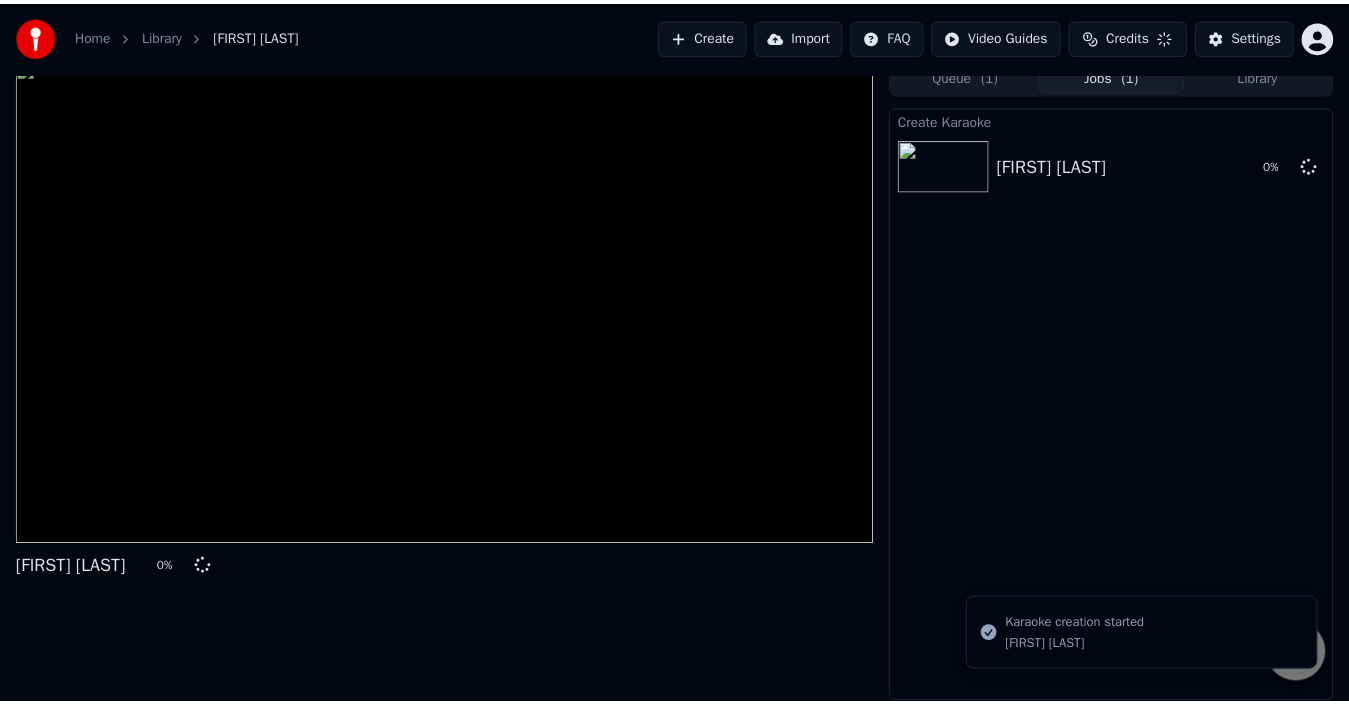 scroll, scrollTop: 14, scrollLeft: 0, axis: vertical 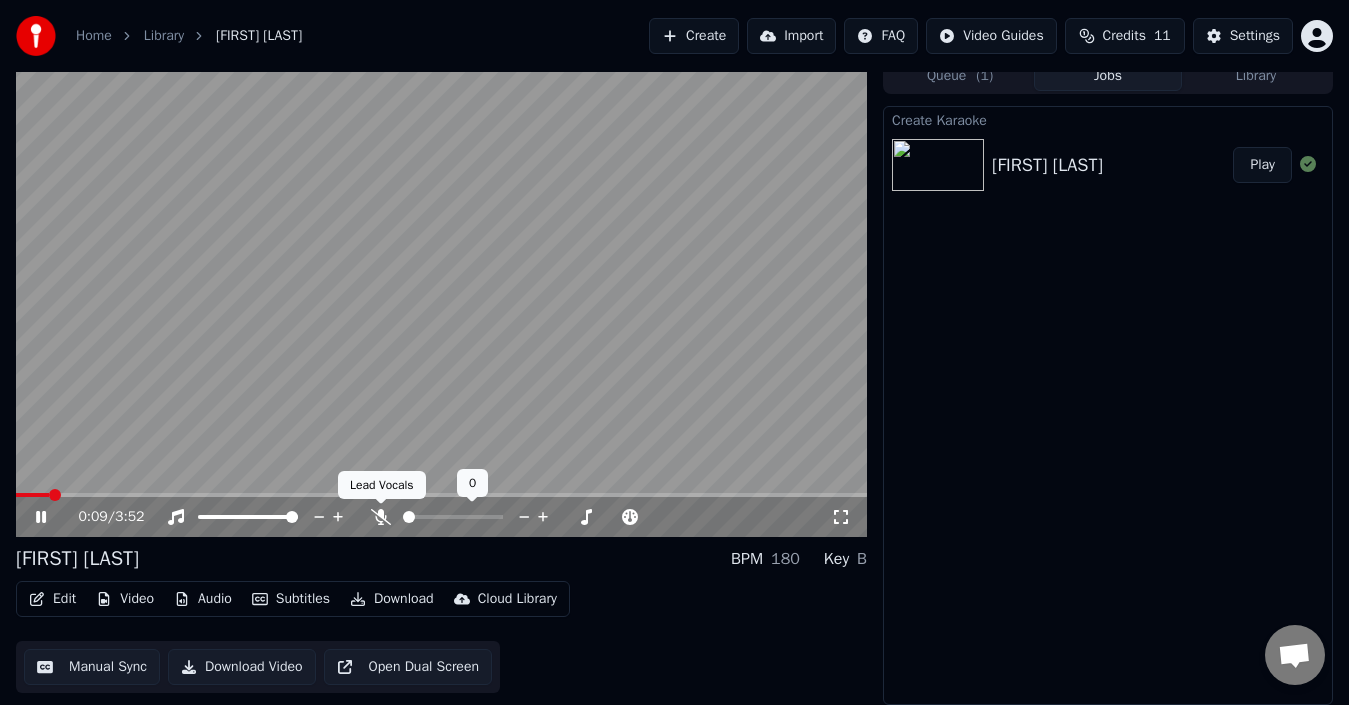 click 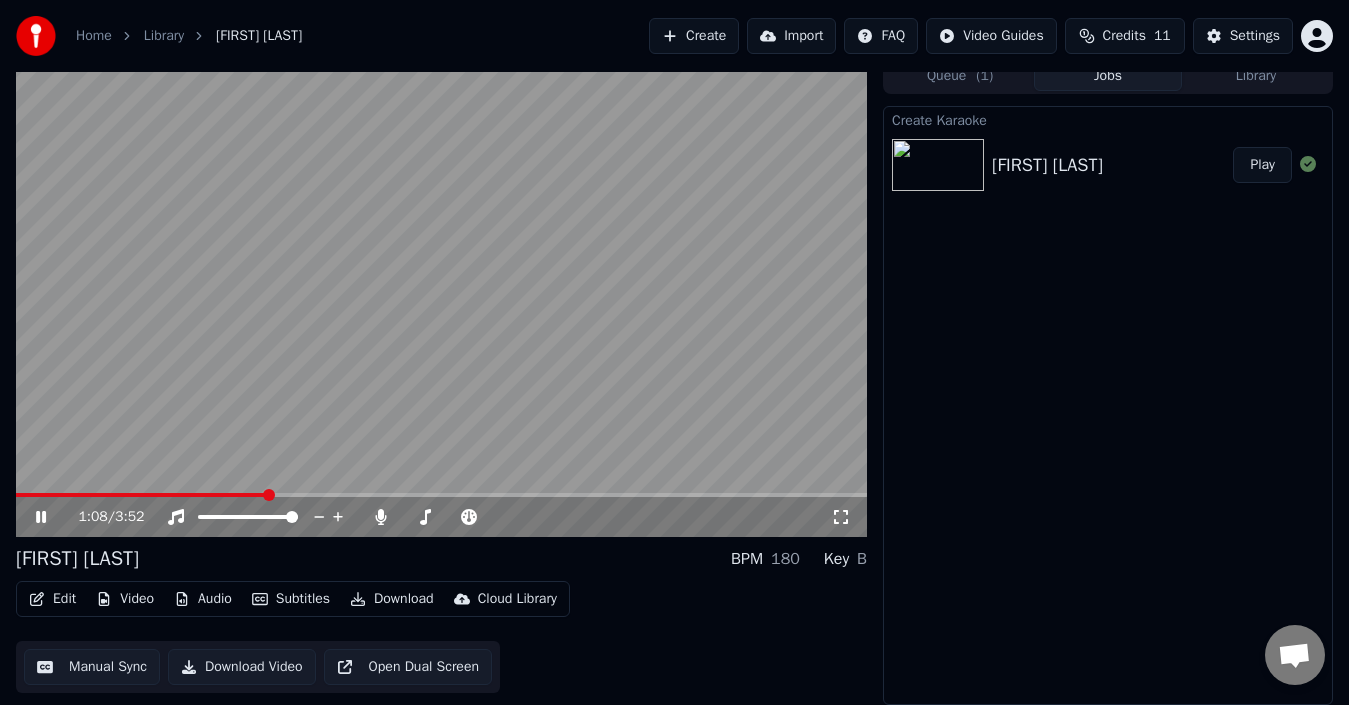 click at bounding box center (441, 297) 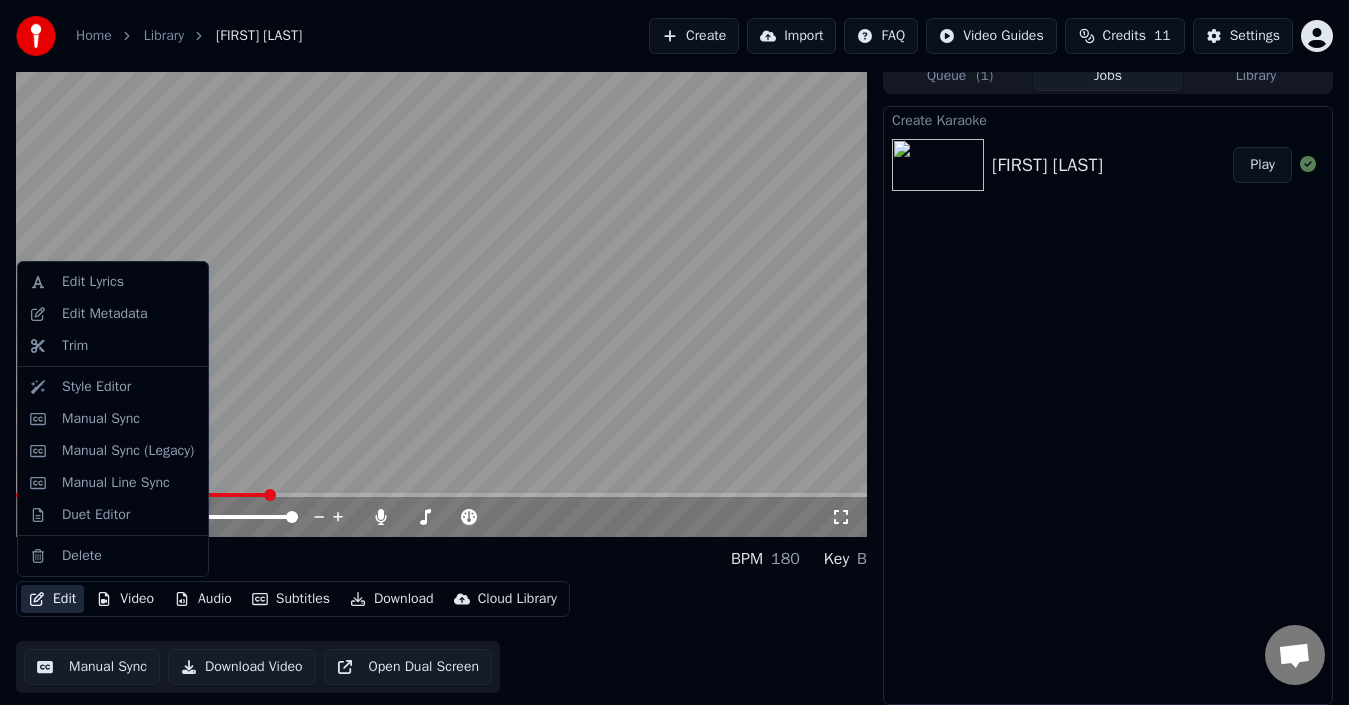 click on "Edit" at bounding box center (52, 599) 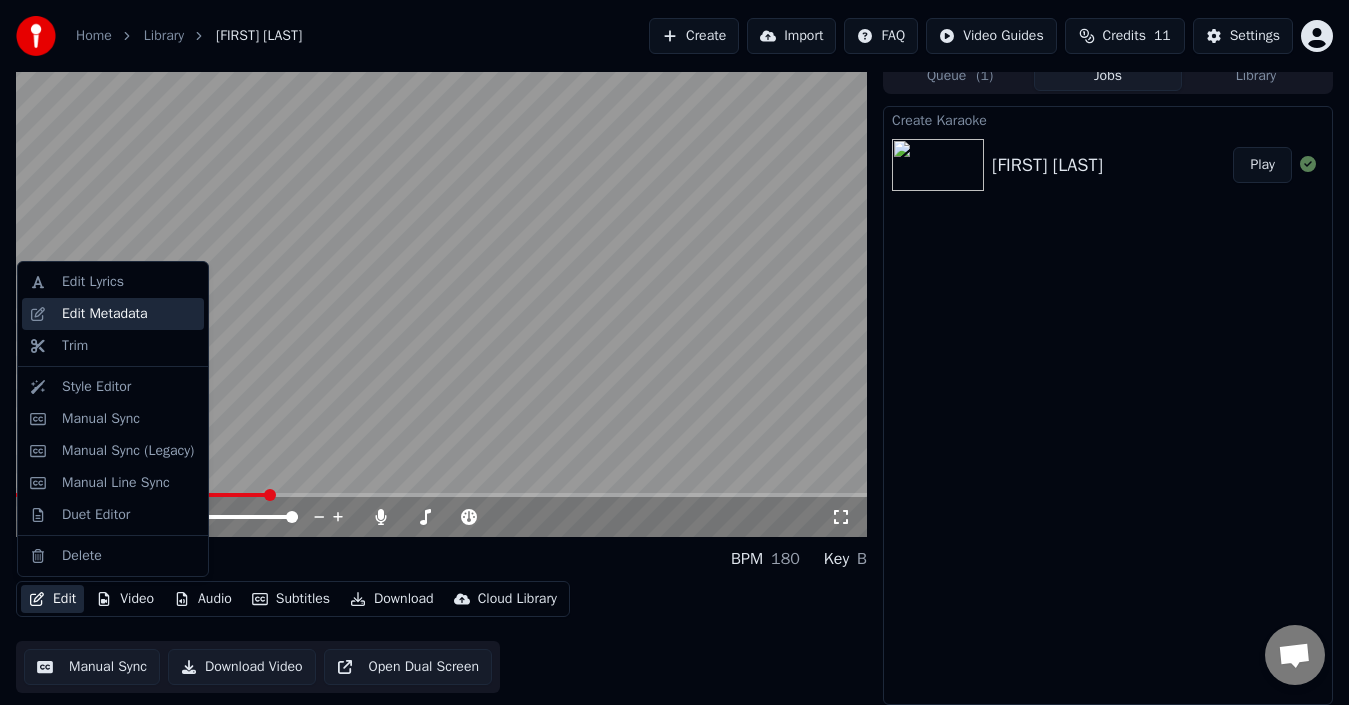 click on "Edit Metadata" at bounding box center [105, 314] 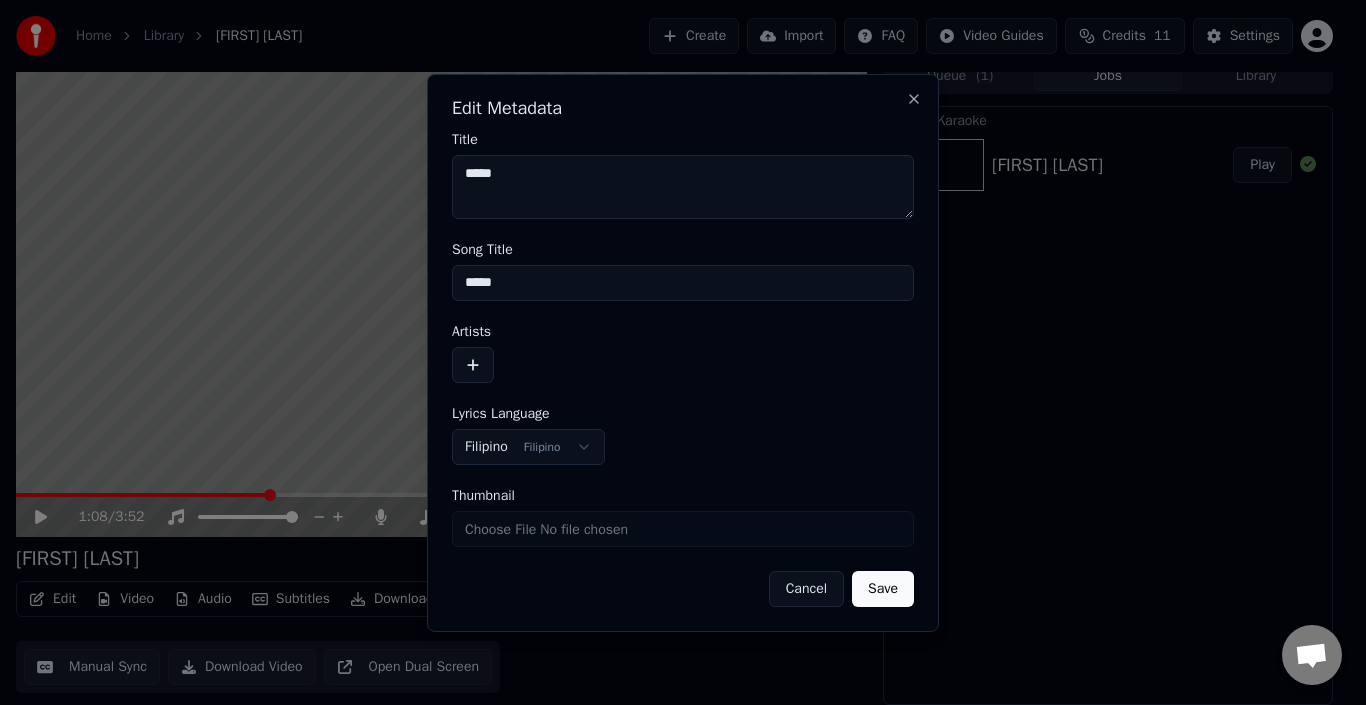 click at bounding box center [473, 365] 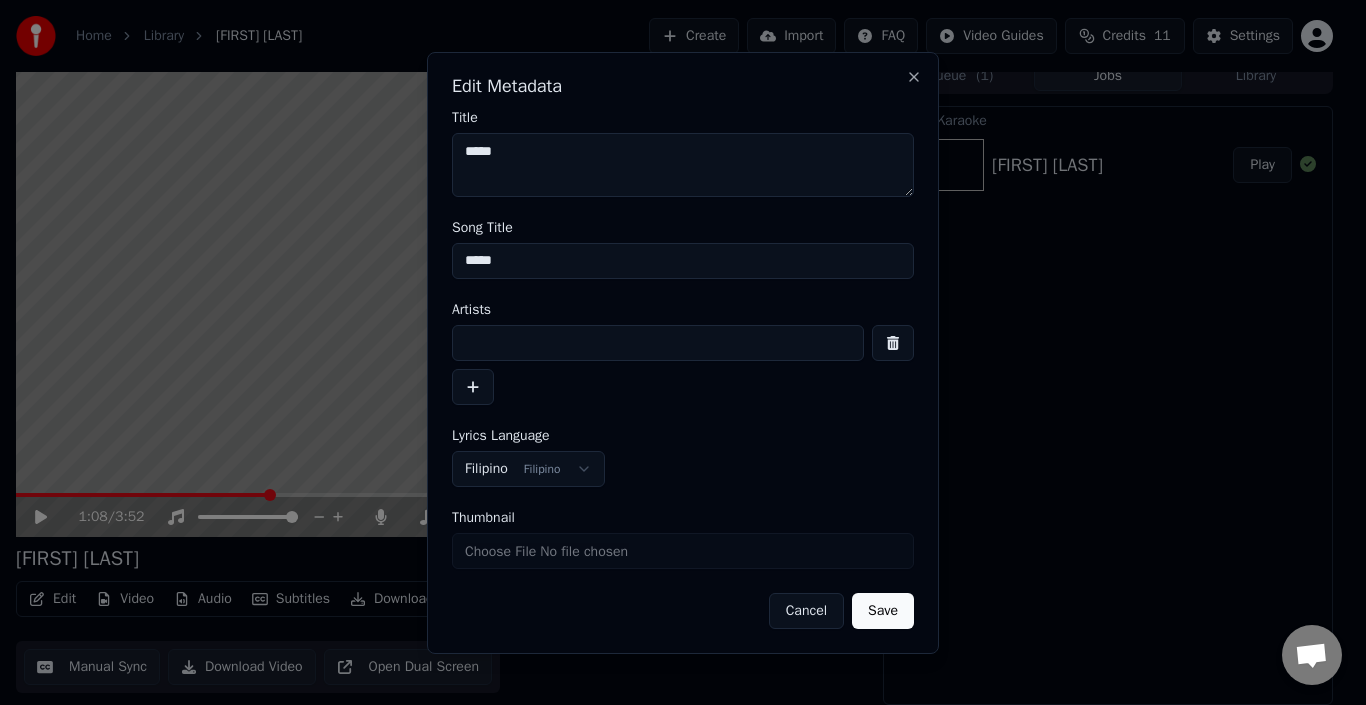 click at bounding box center (658, 343) 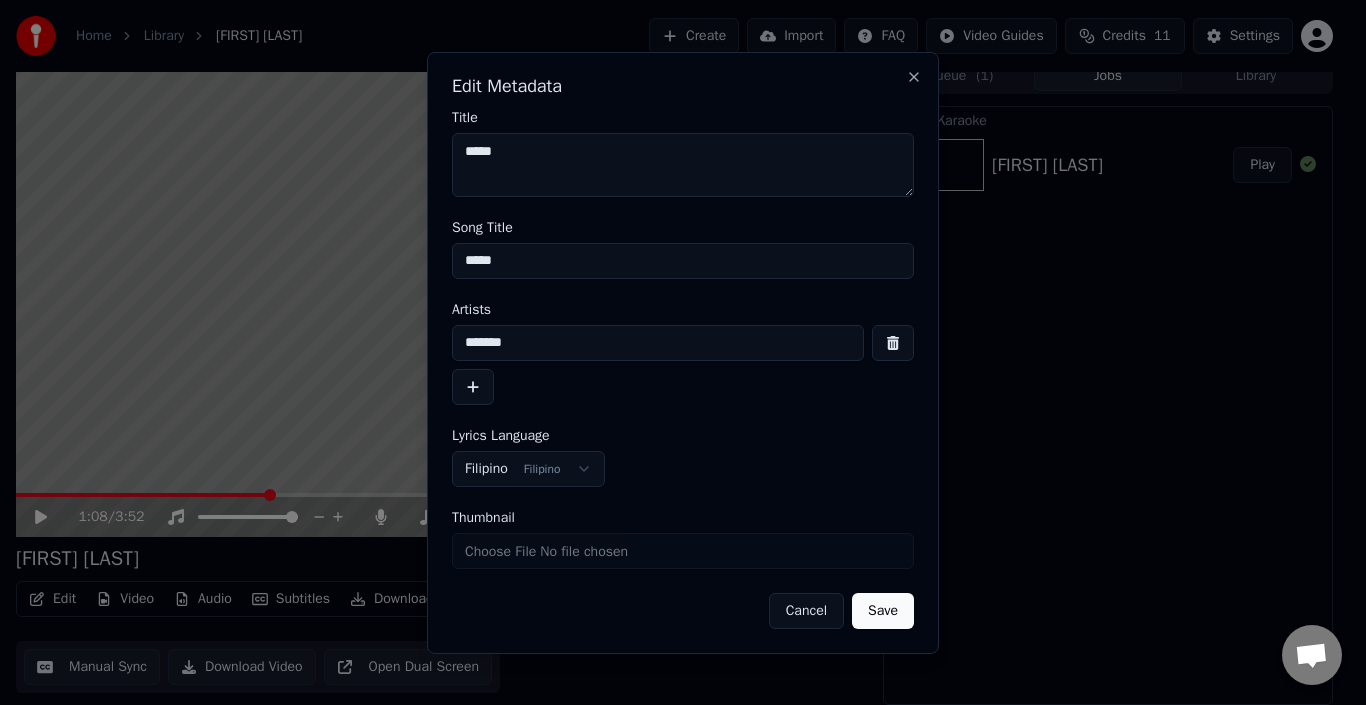 type on "*******" 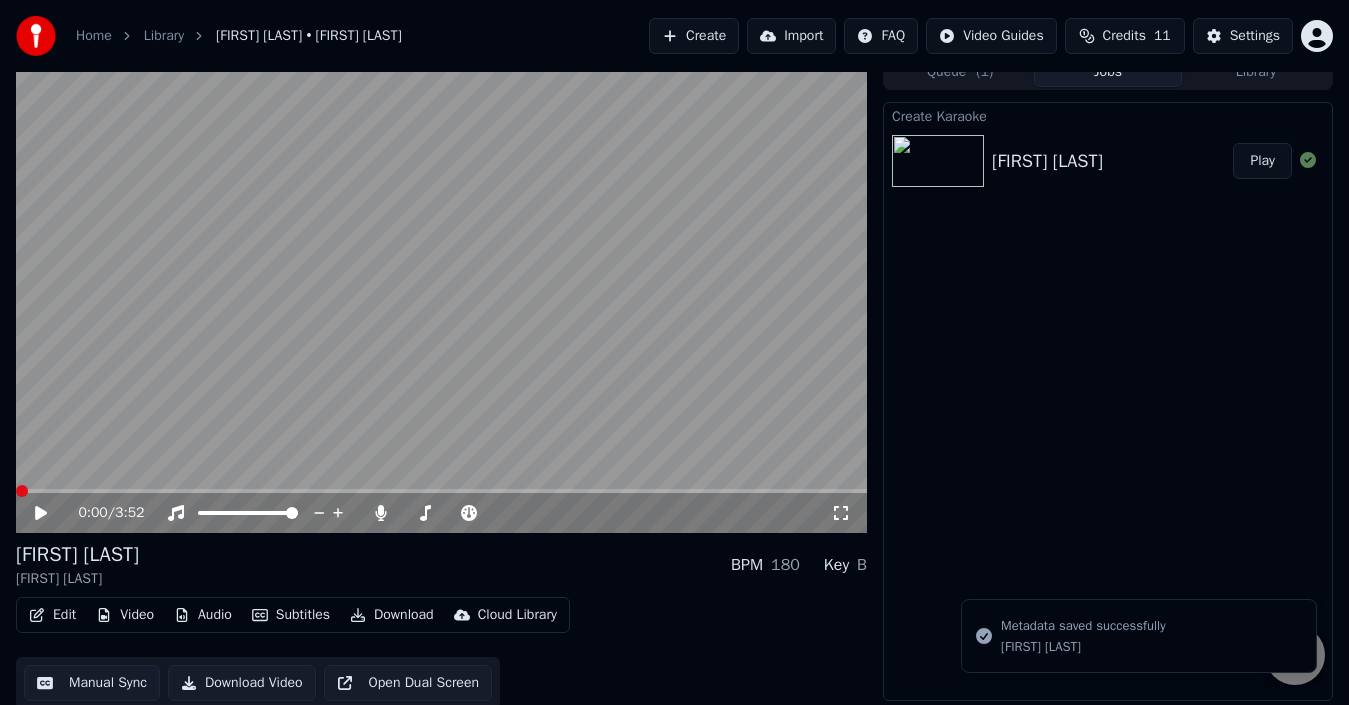 scroll, scrollTop: 22, scrollLeft: 0, axis: vertical 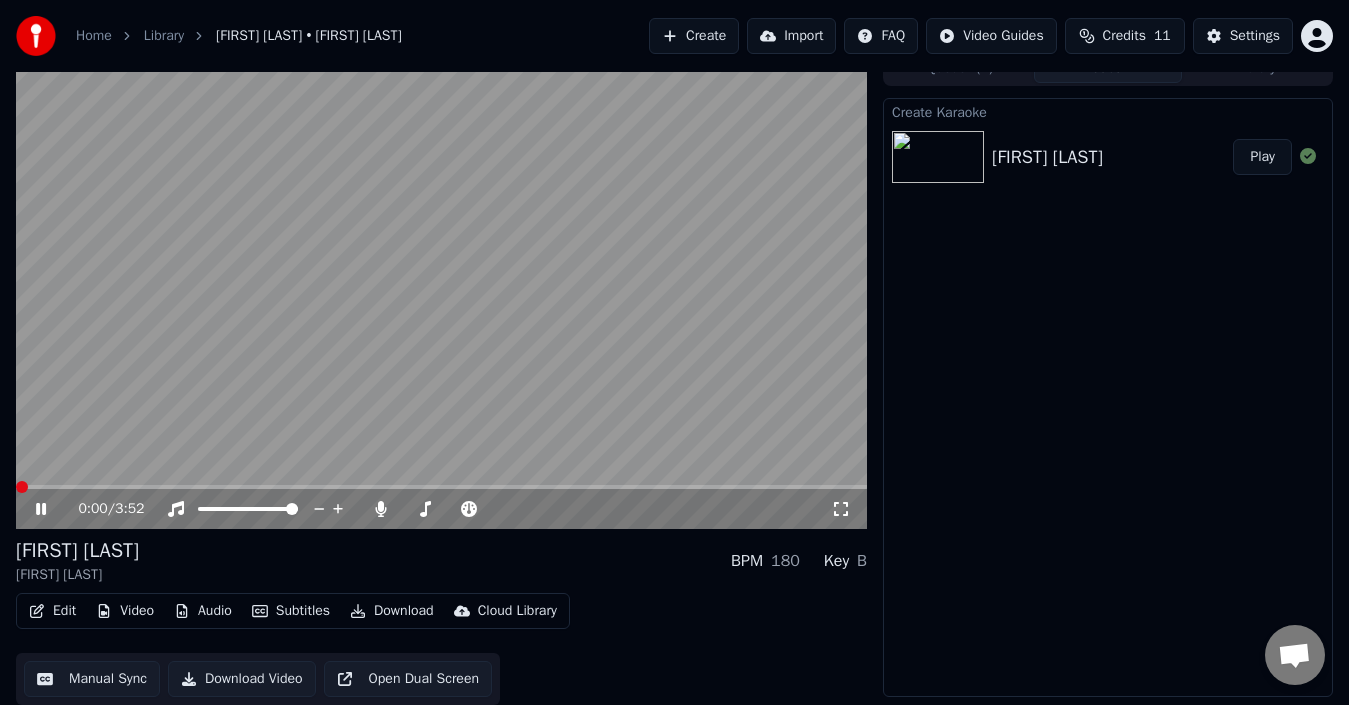 click at bounding box center [16, 487] 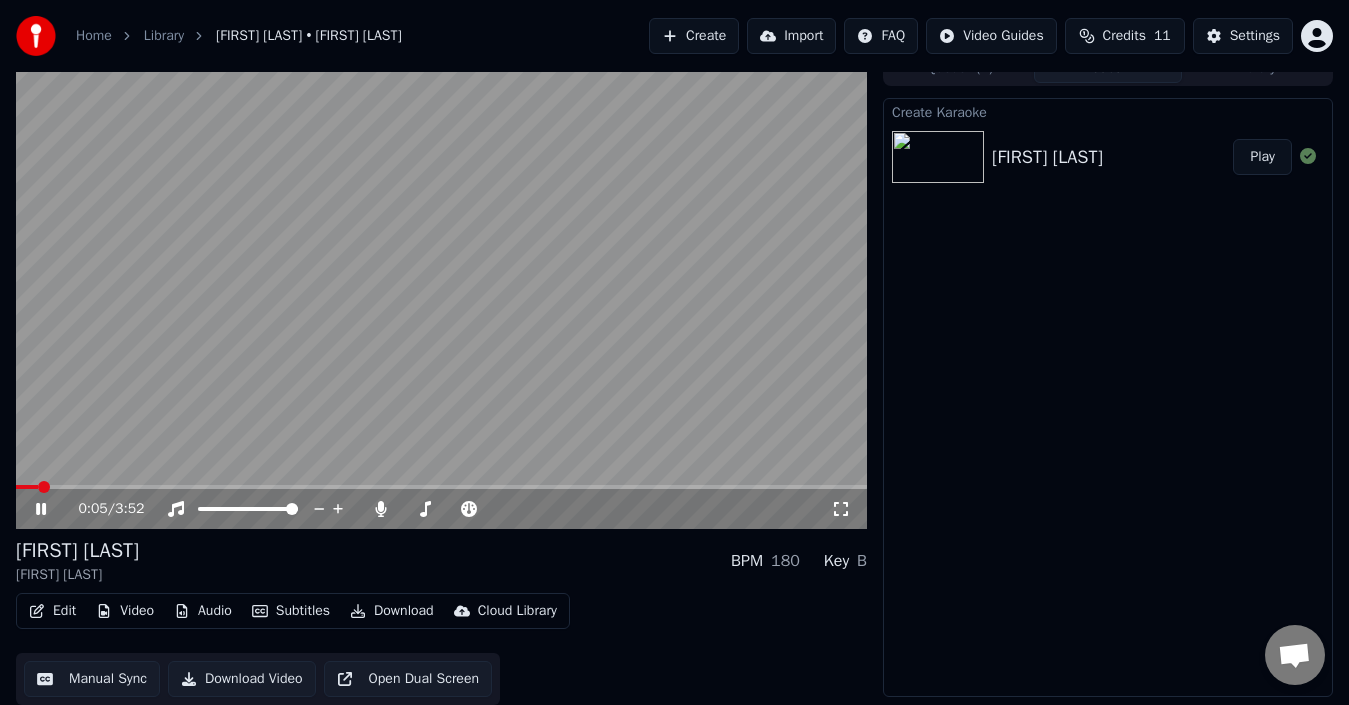 click at bounding box center [441, 289] 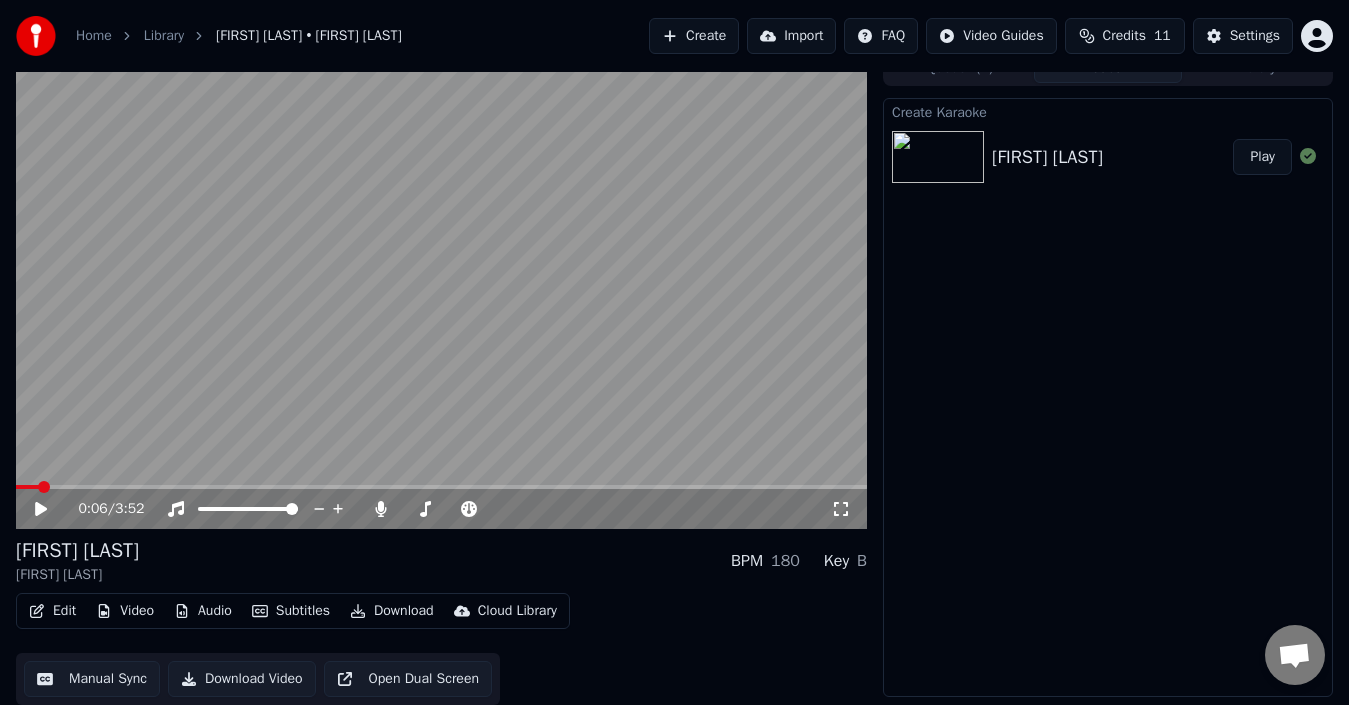click on "Download" at bounding box center [392, 611] 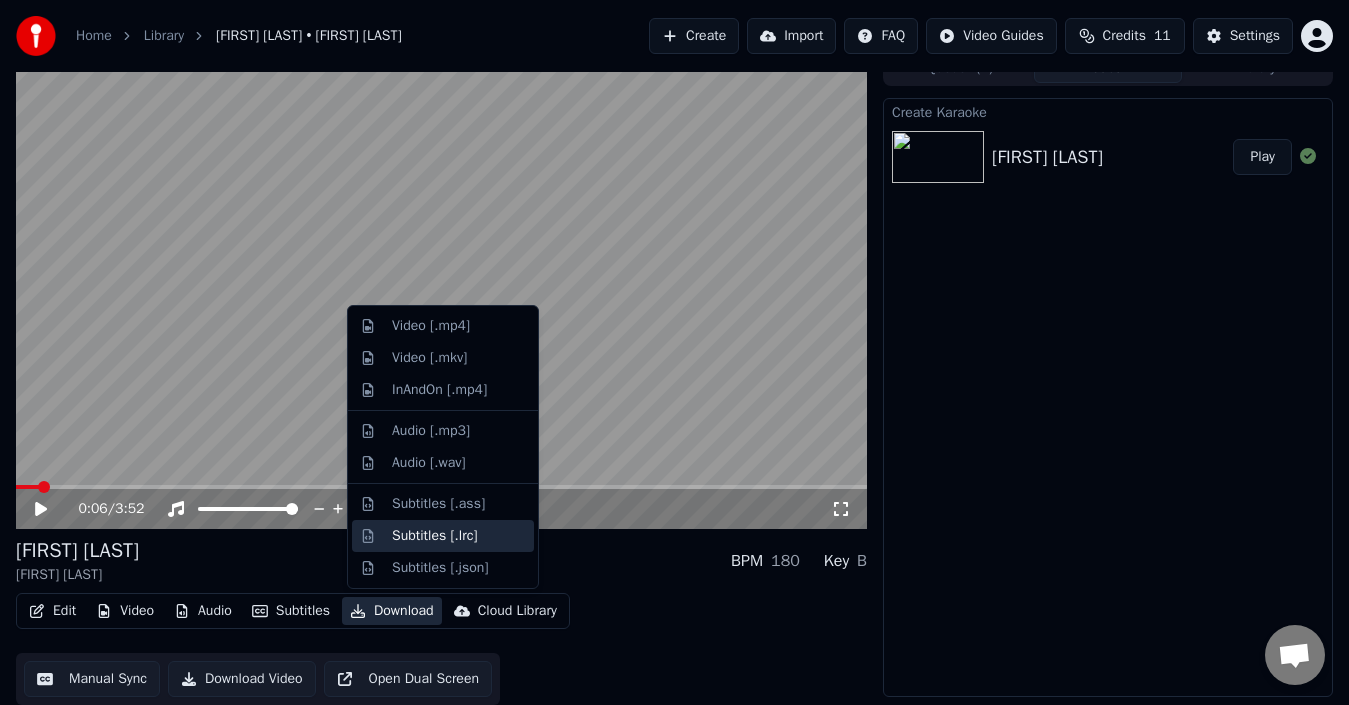 click on "Subtitles [.lrc]" at bounding box center [435, 536] 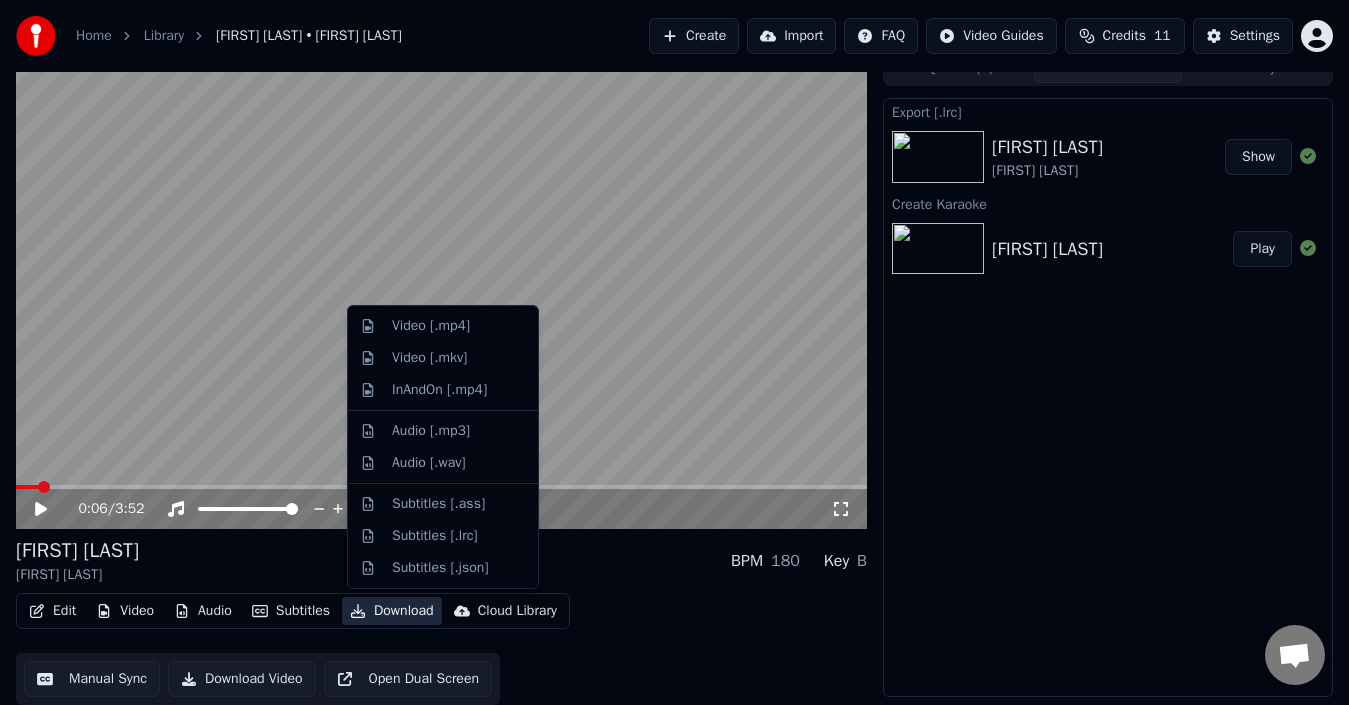 click on "Download" at bounding box center (392, 611) 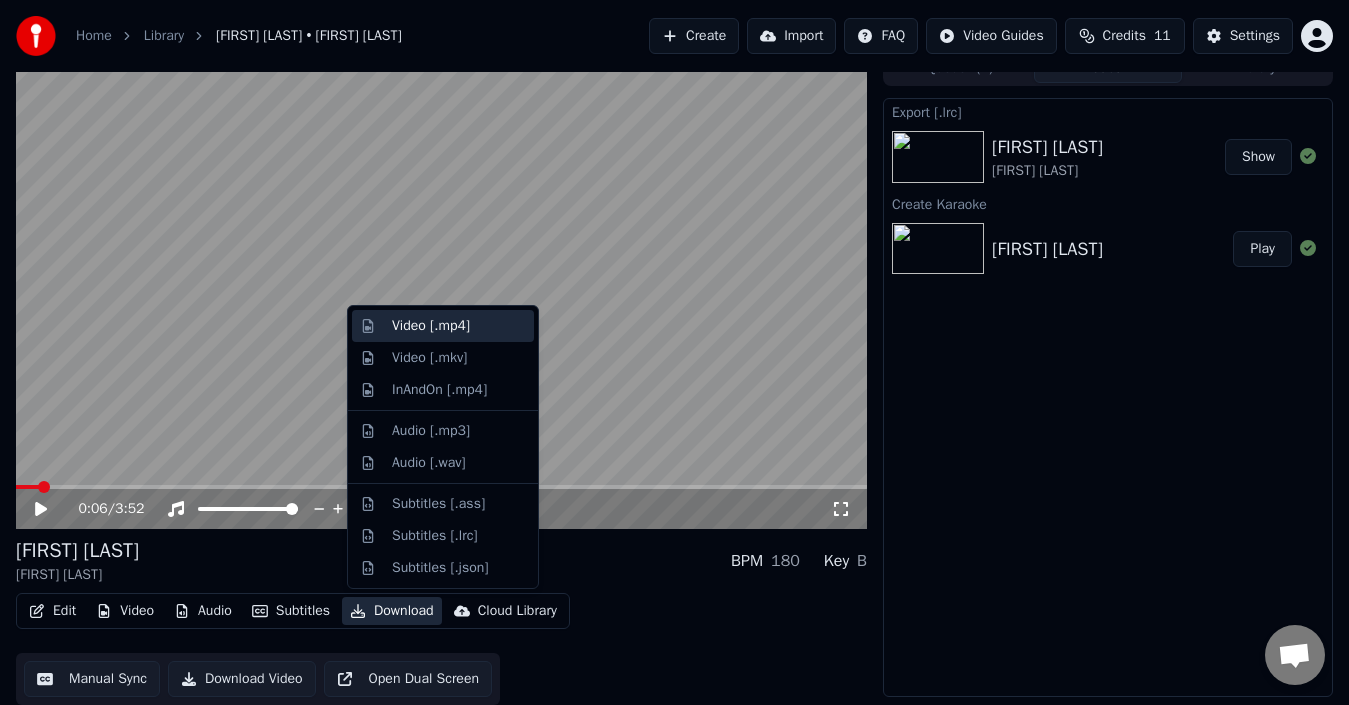 click on "Video [.mp4]" at bounding box center (431, 326) 